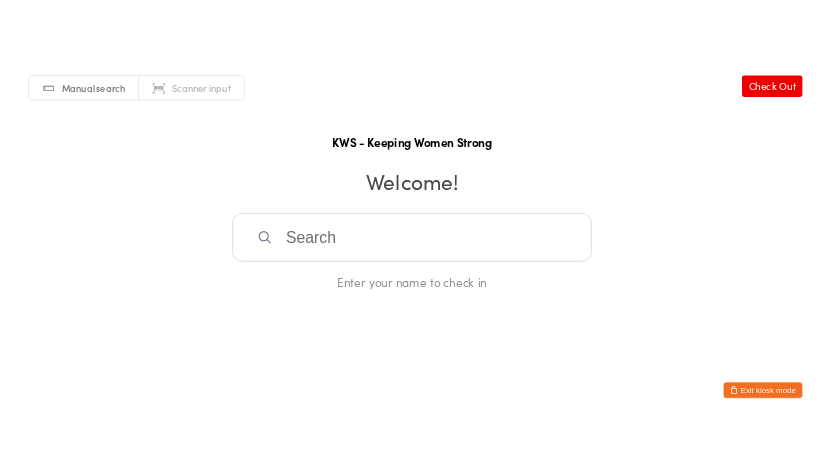scroll, scrollTop: 0, scrollLeft: 0, axis: both 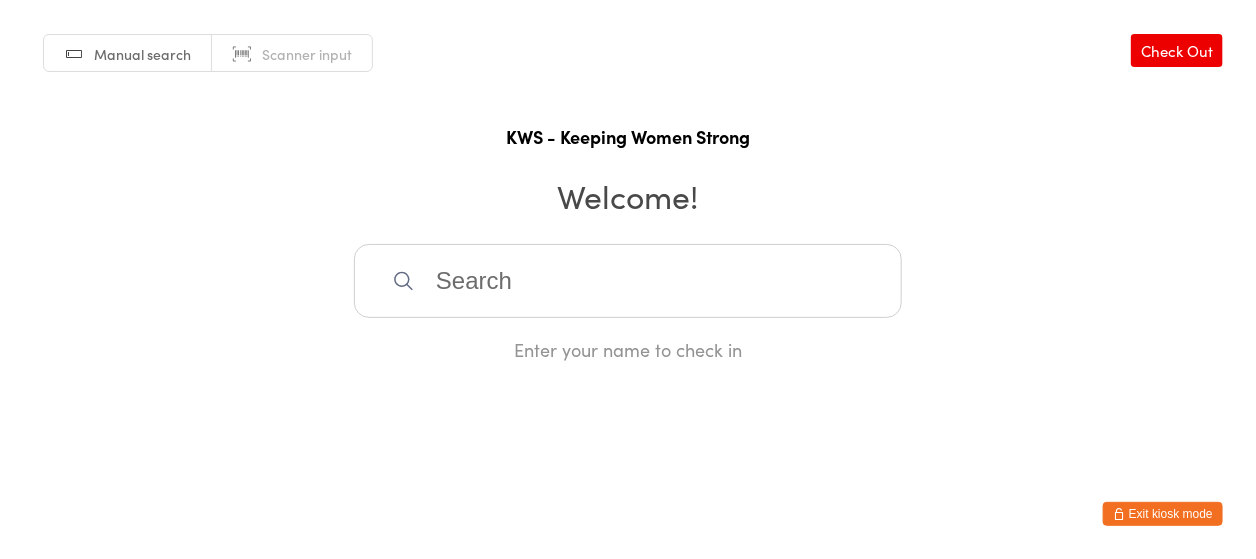 click at bounding box center [628, 281] 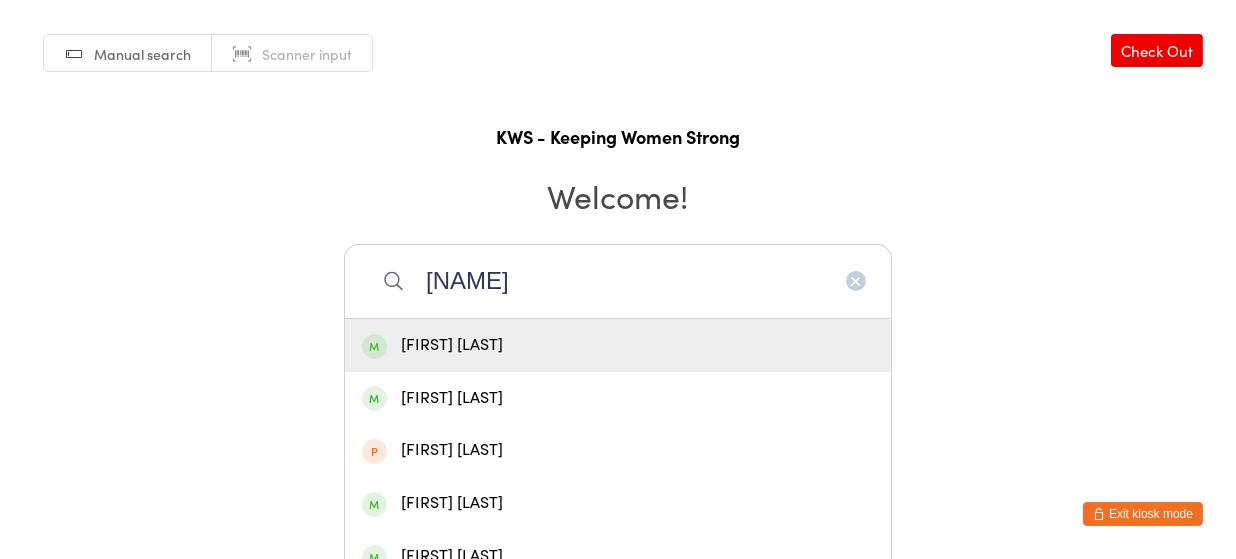 type on "[NAME]" 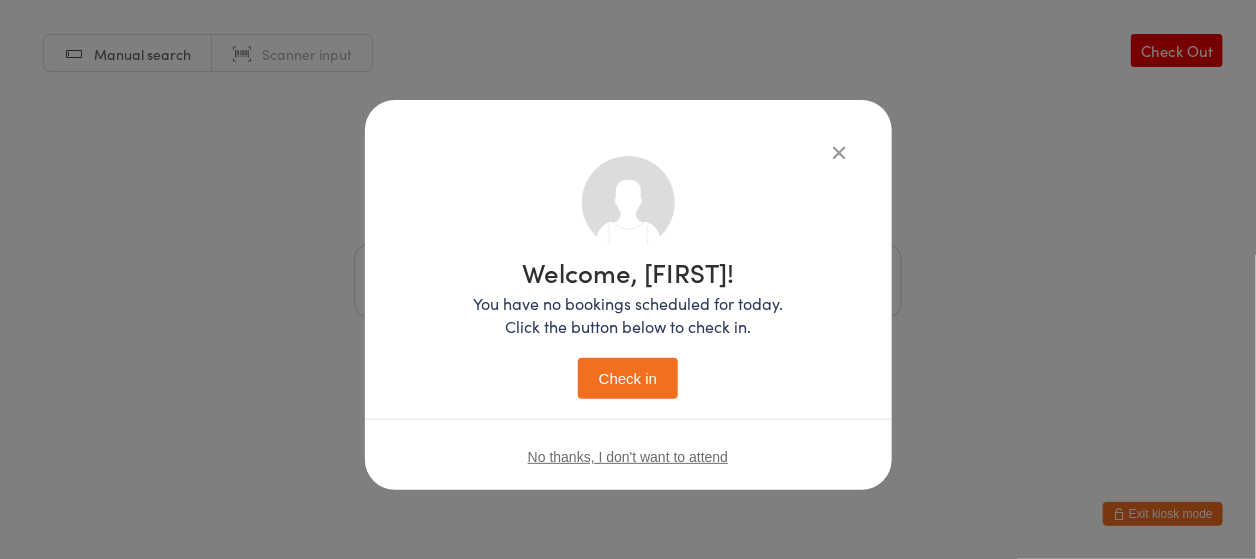 click on "Check in" at bounding box center (628, 378) 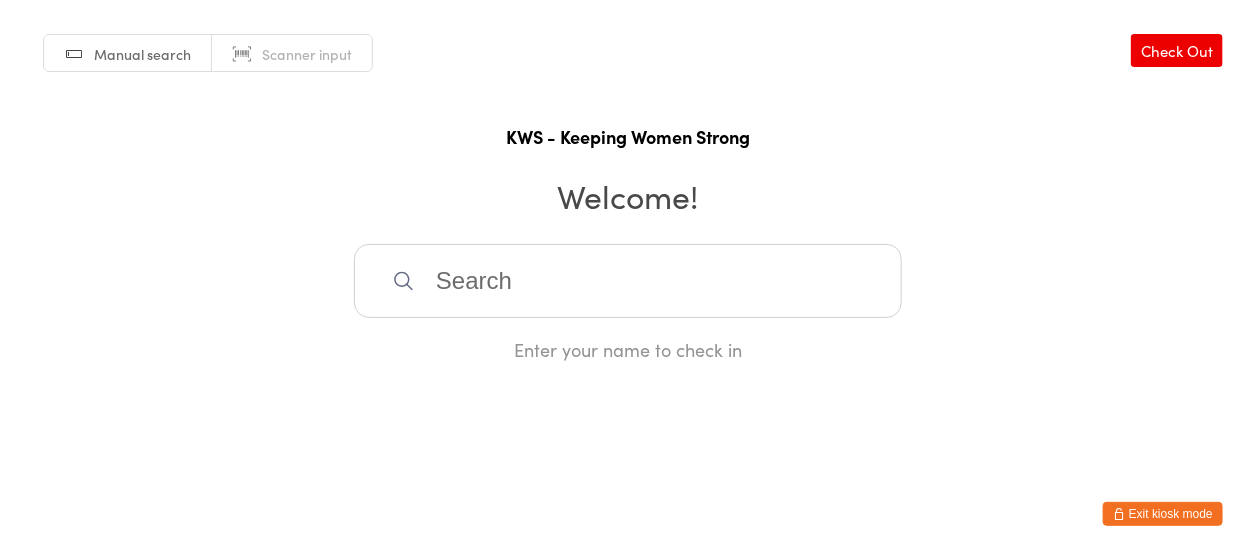 click at bounding box center [628, 281] 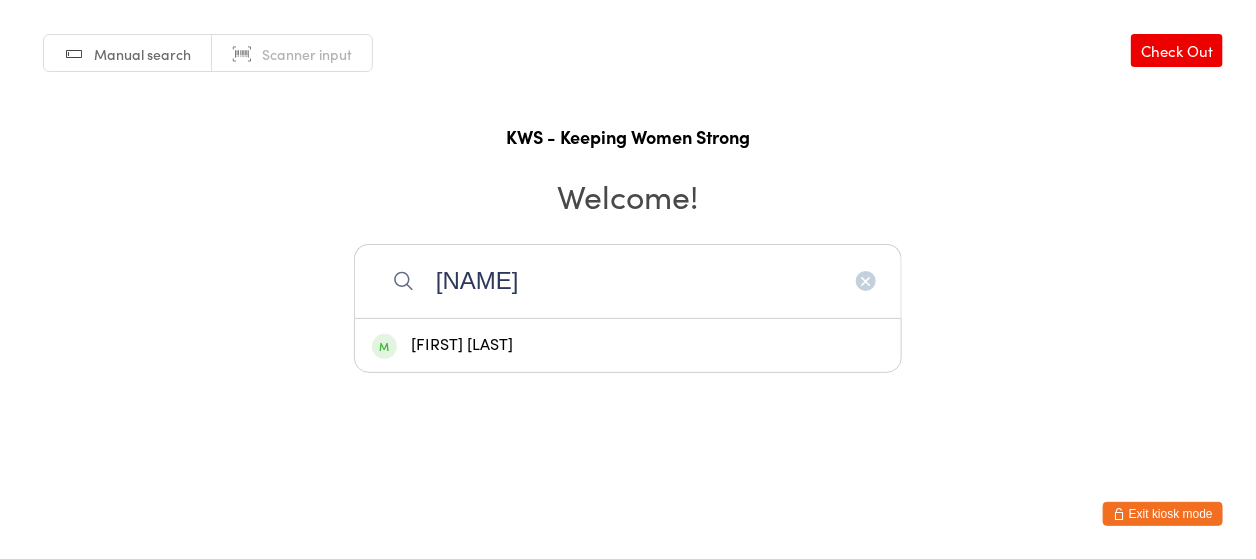 type on "[NAME]" 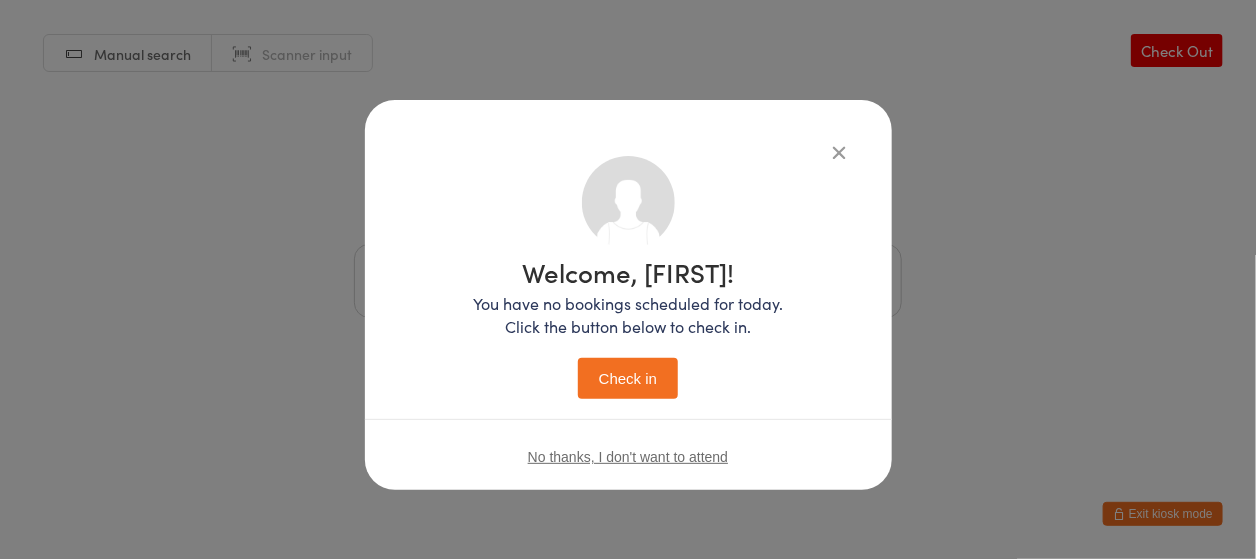 click on "Check in" at bounding box center (628, 378) 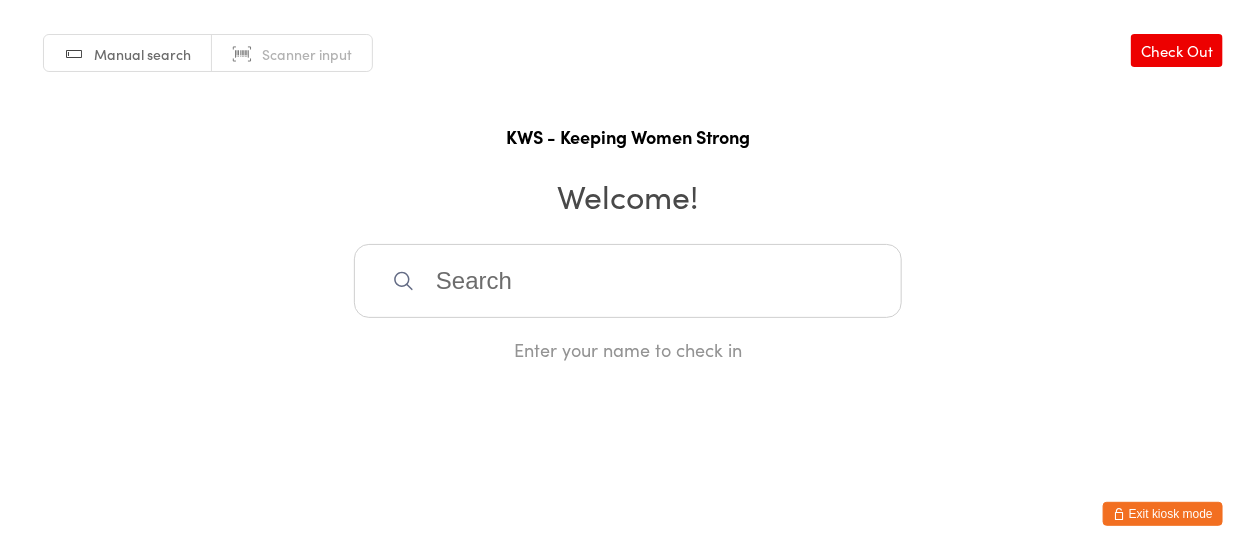 click at bounding box center (628, 281) 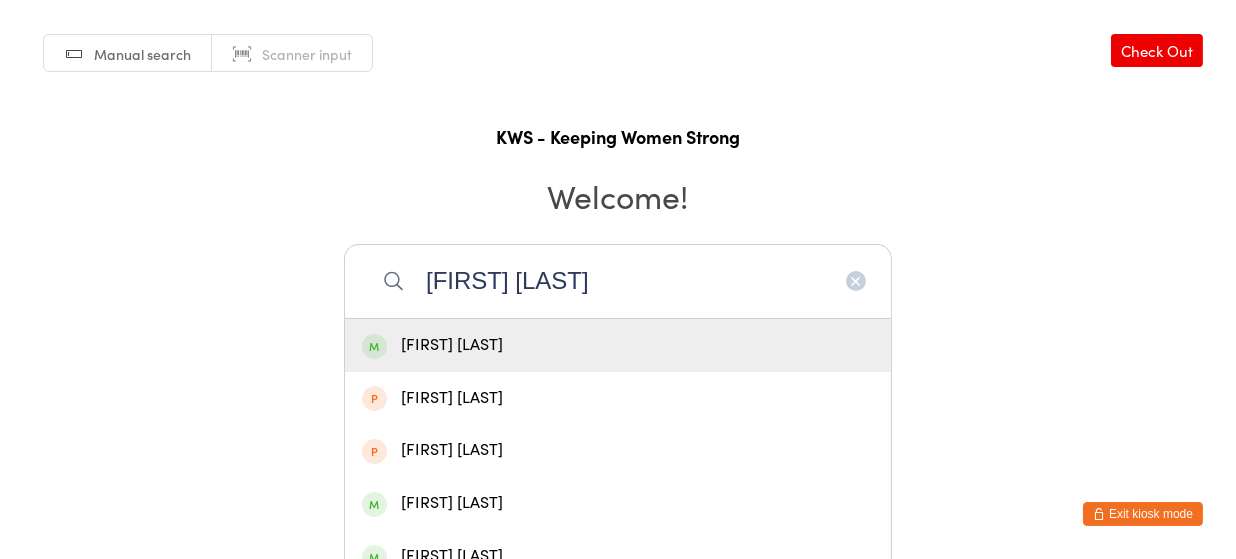 type on "[FIRST] [LAST]" 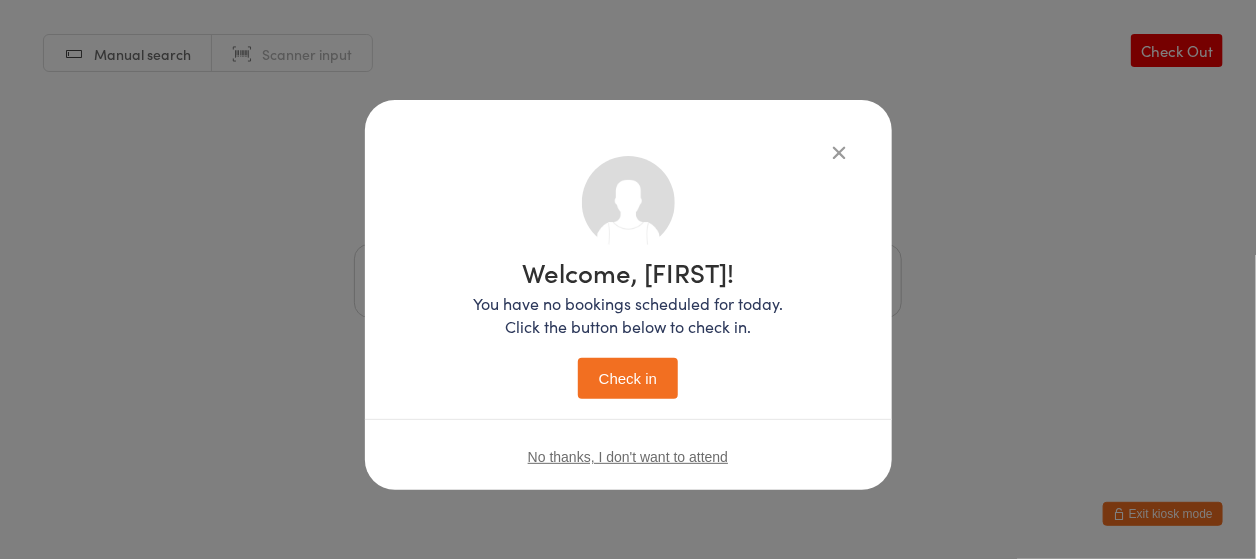 click on "Check in" at bounding box center [628, 378] 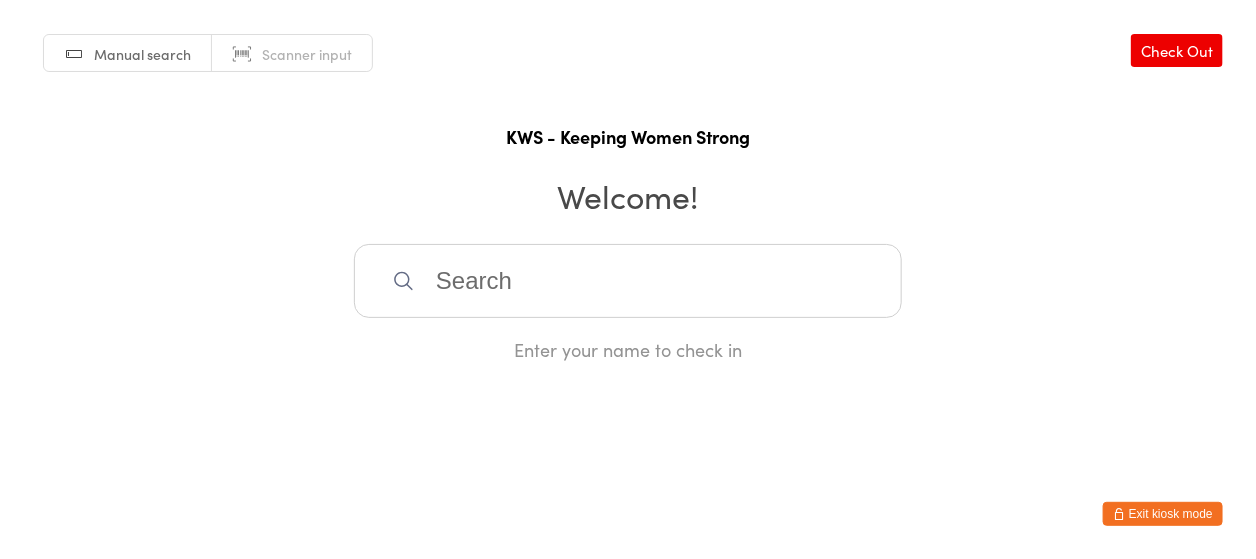 click at bounding box center (628, 281) 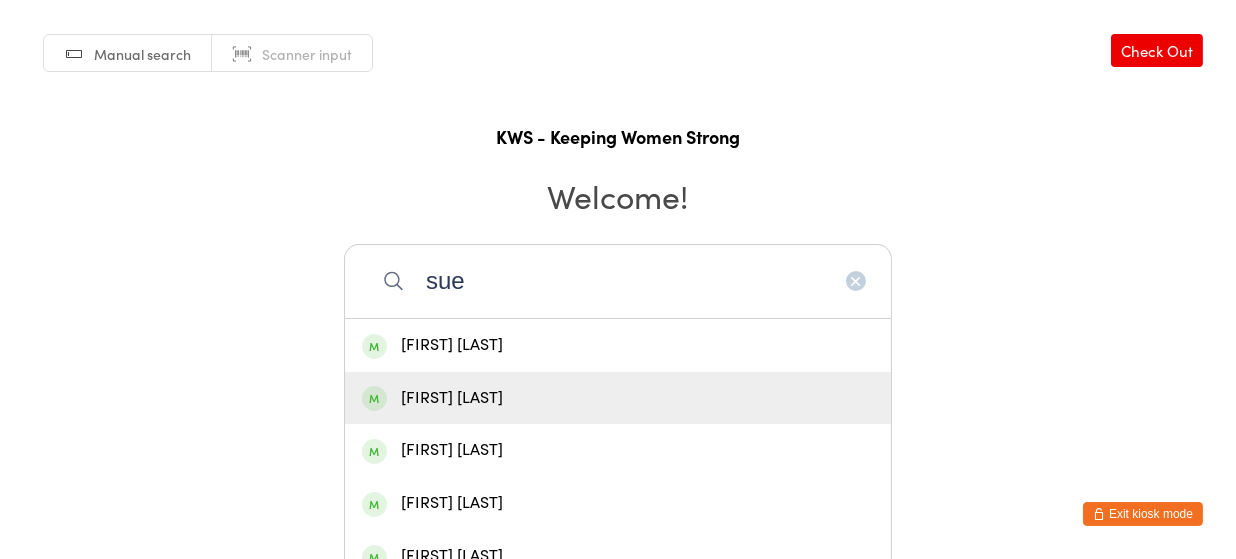 type on "sue" 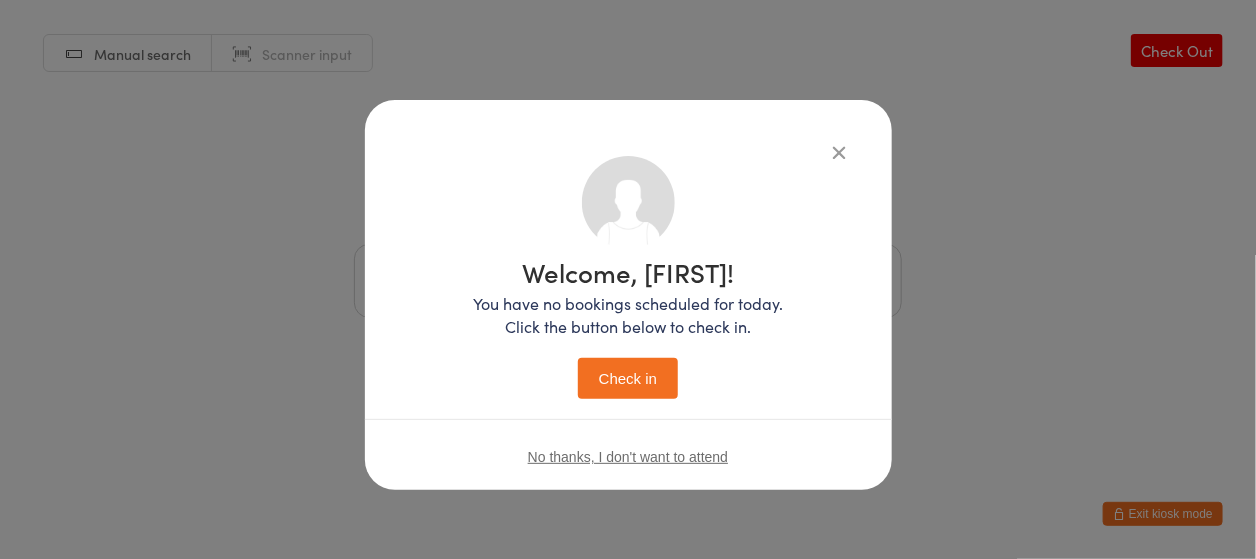 click on "Check in" at bounding box center [628, 378] 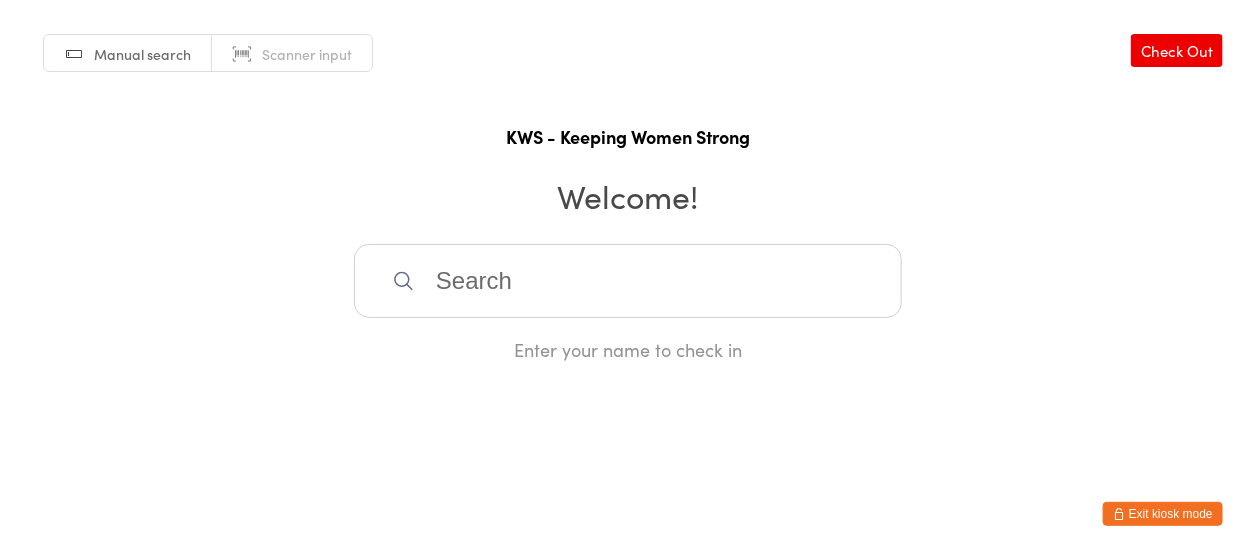 click at bounding box center (628, 281) 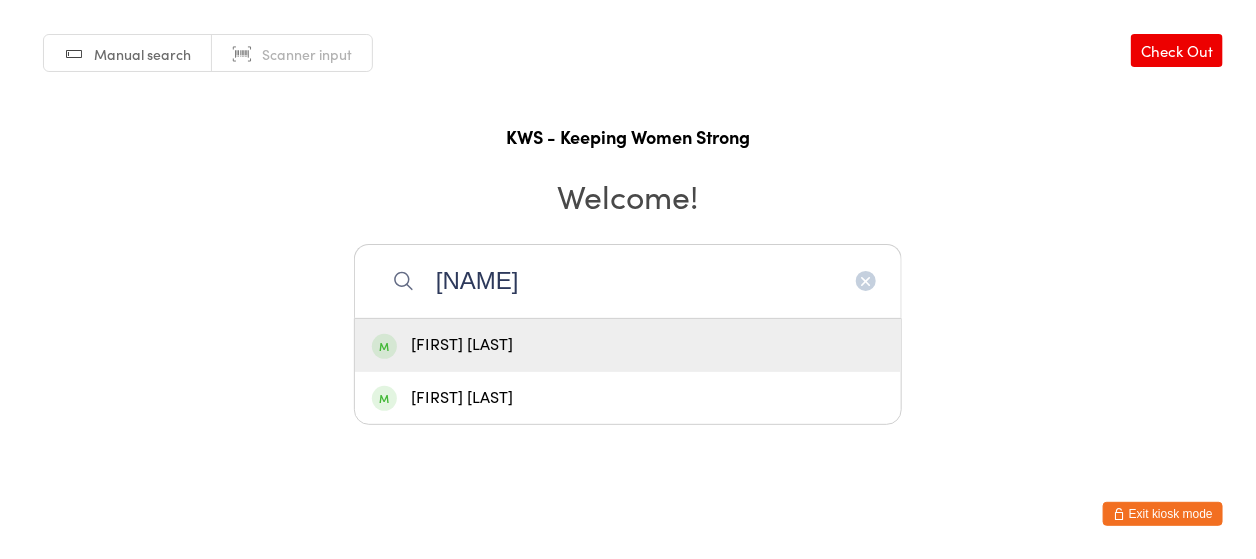type on "[NAME]" 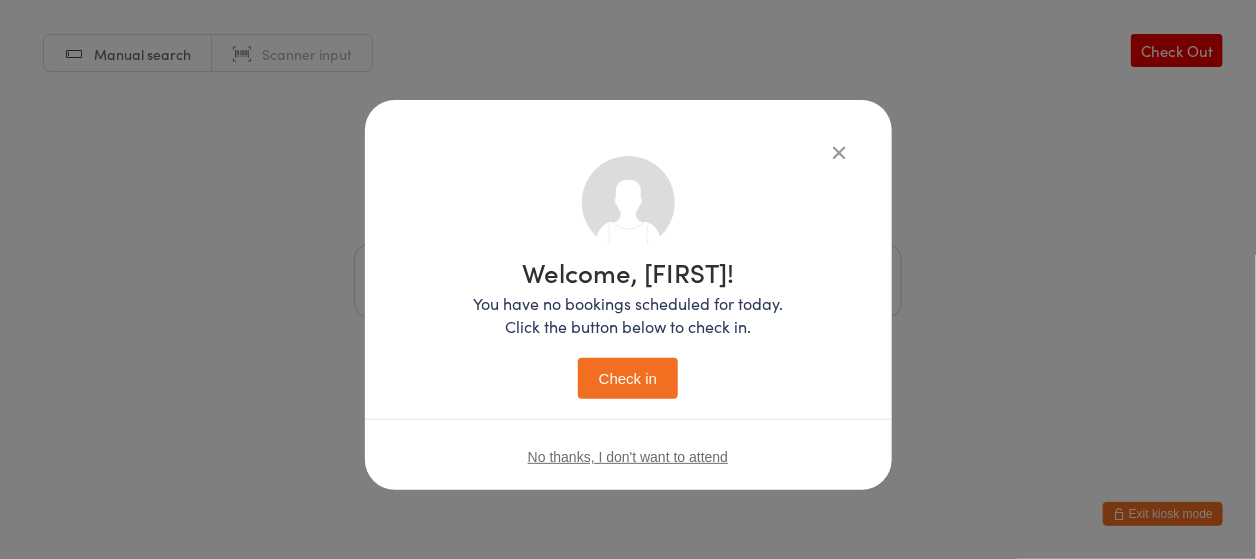 click on "Check in" at bounding box center (628, 378) 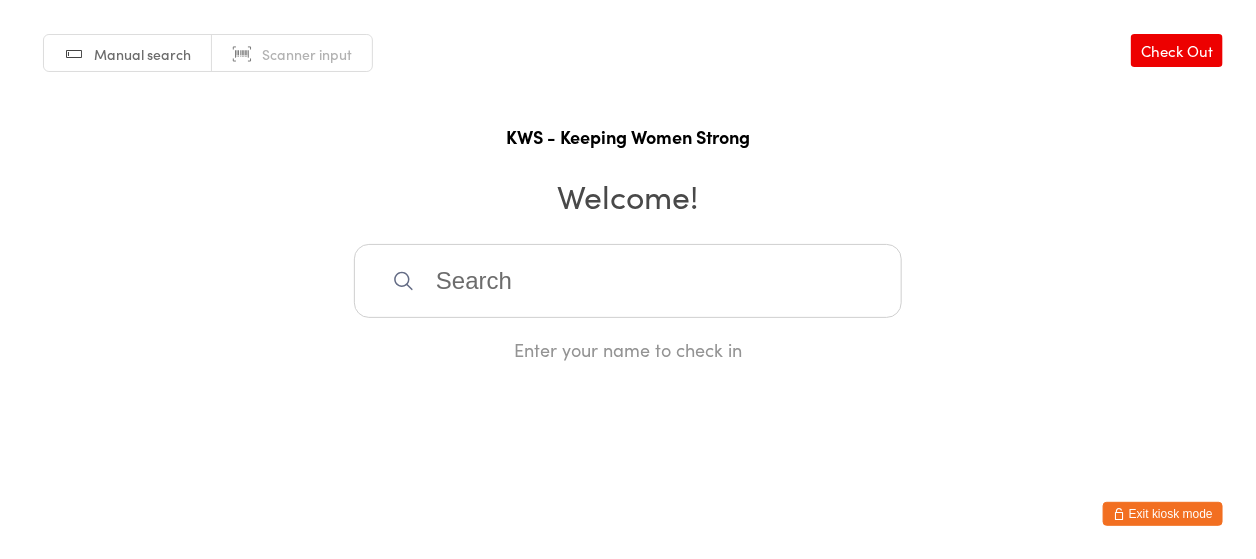 click at bounding box center [628, 281] 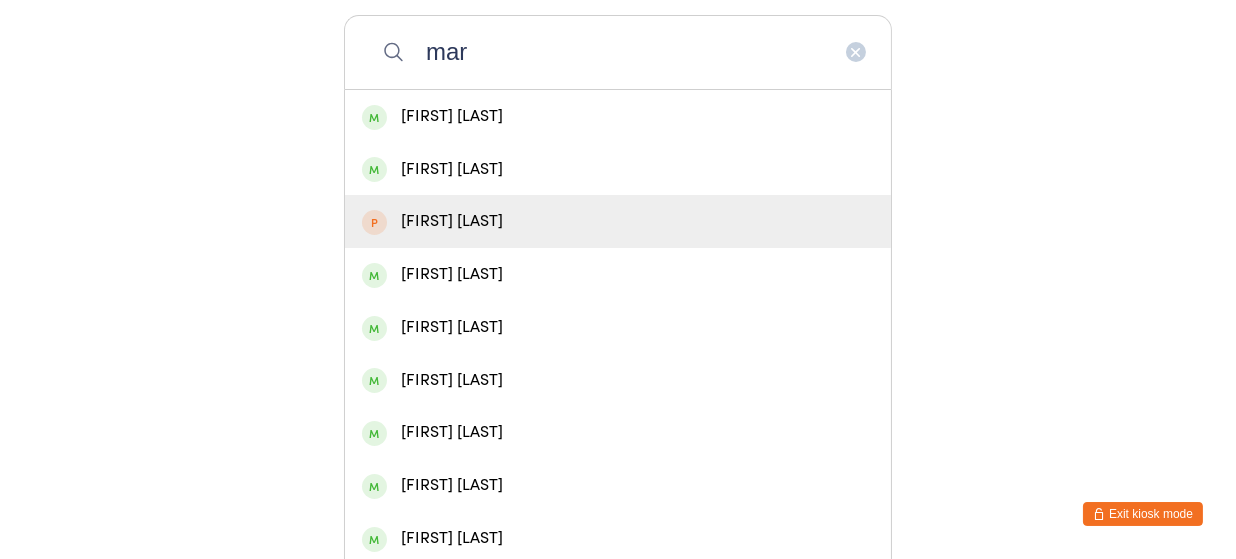scroll, scrollTop: 266, scrollLeft: 0, axis: vertical 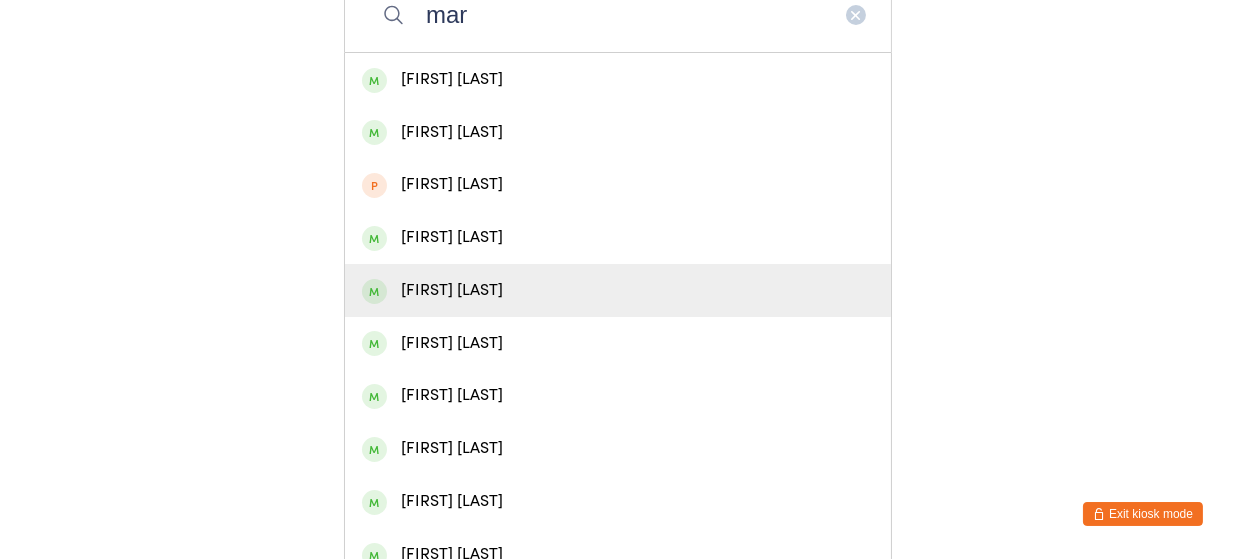 type on "mar" 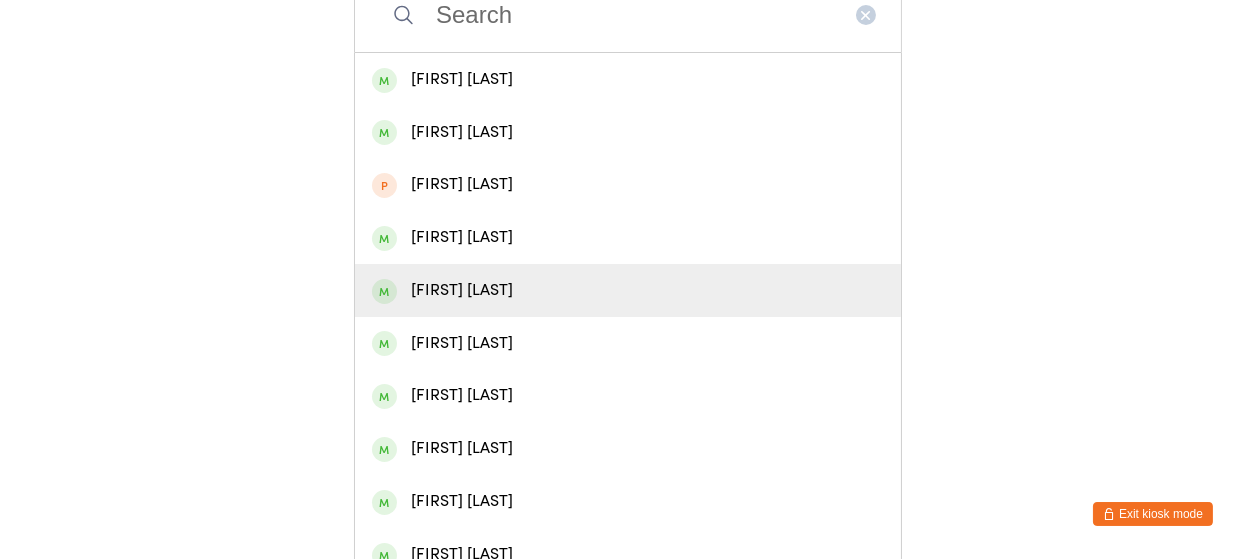 scroll, scrollTop: 0, scrollLeft: 0, axis: both 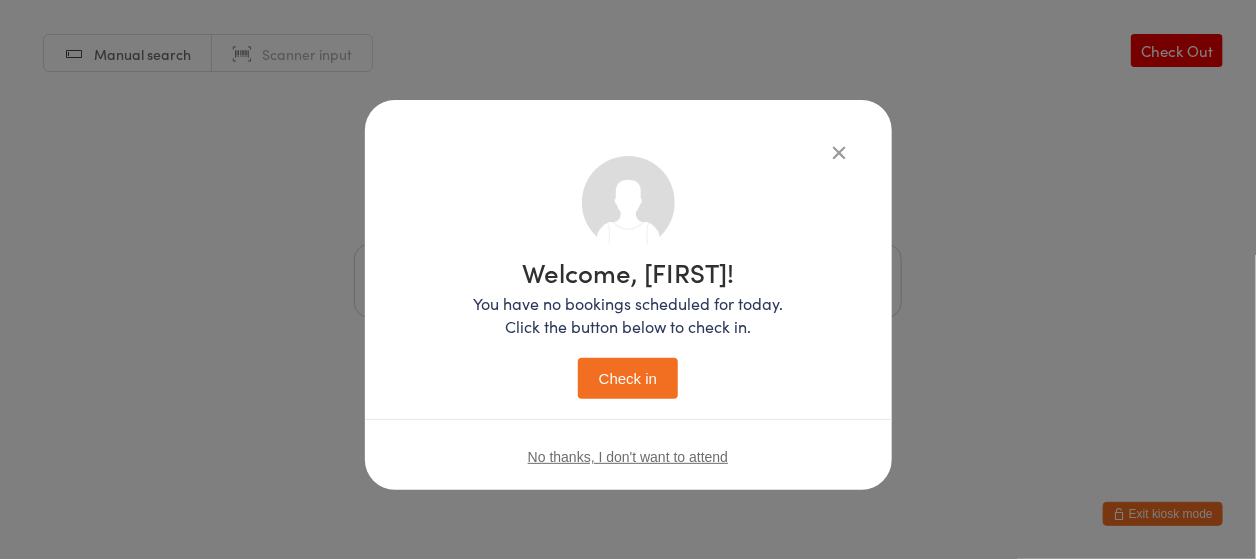 click on "Check in" at bounding box center (628, 378) 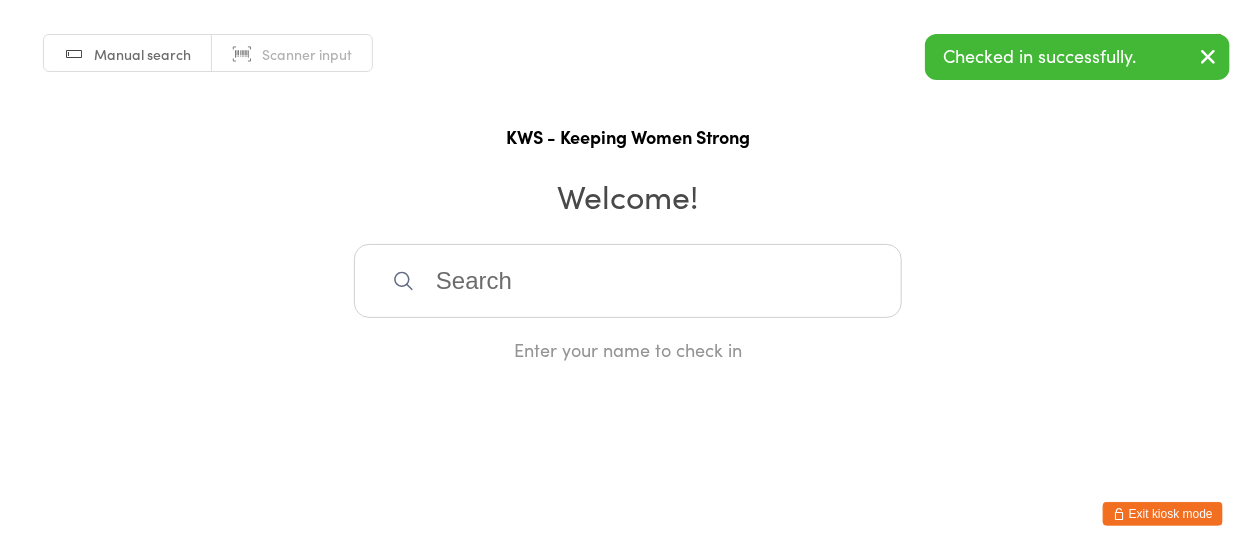 click at bounding box center [628, 281] 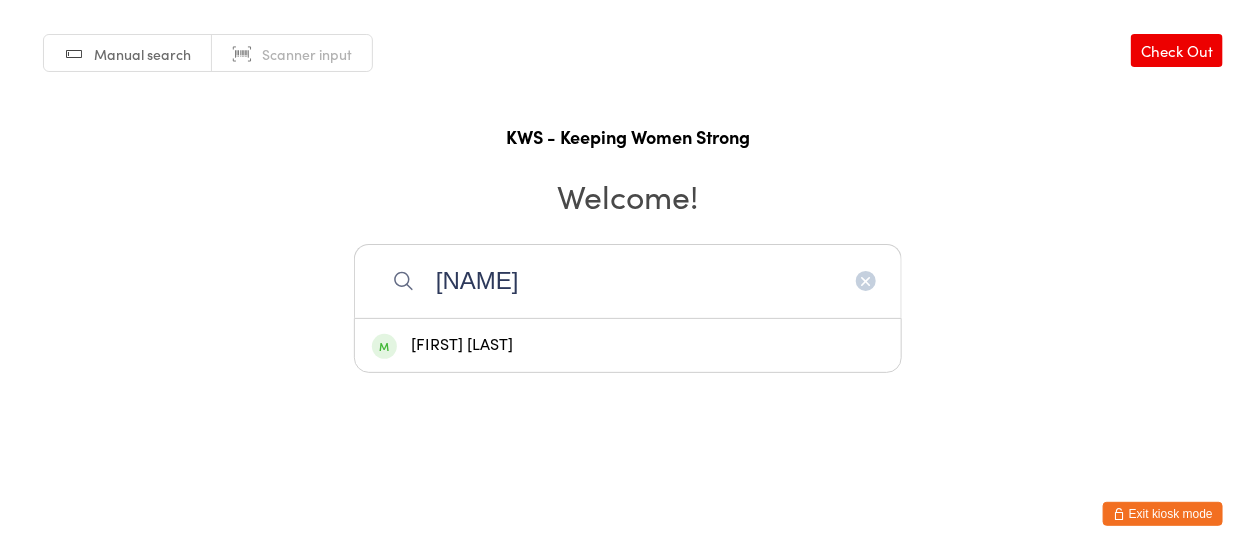 type on "[NAME]" 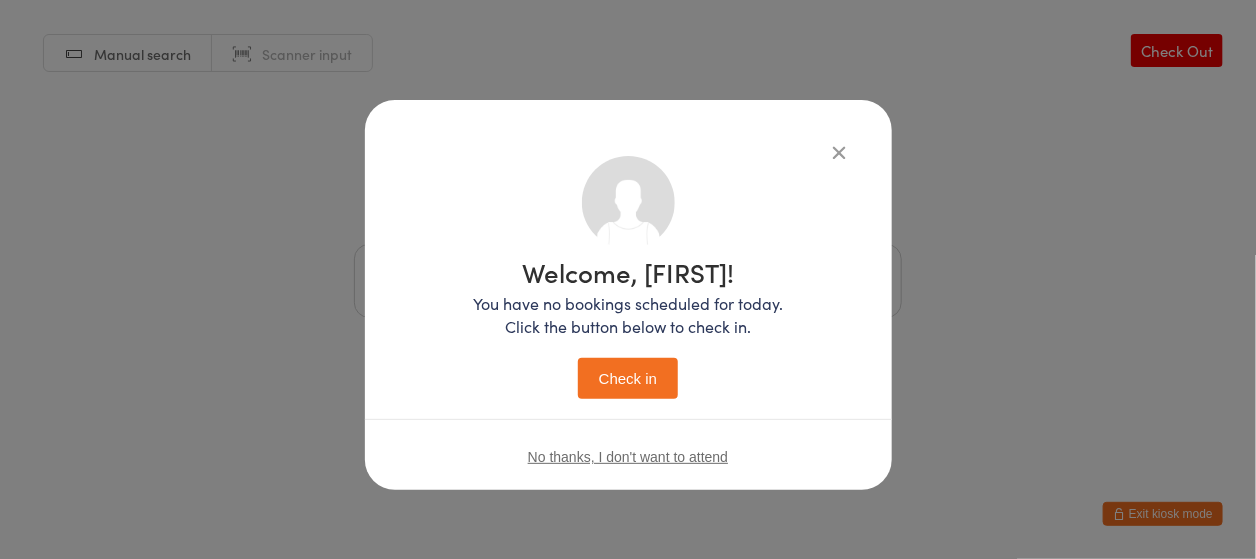 click on "Check in" at bounding box center [628, 378] 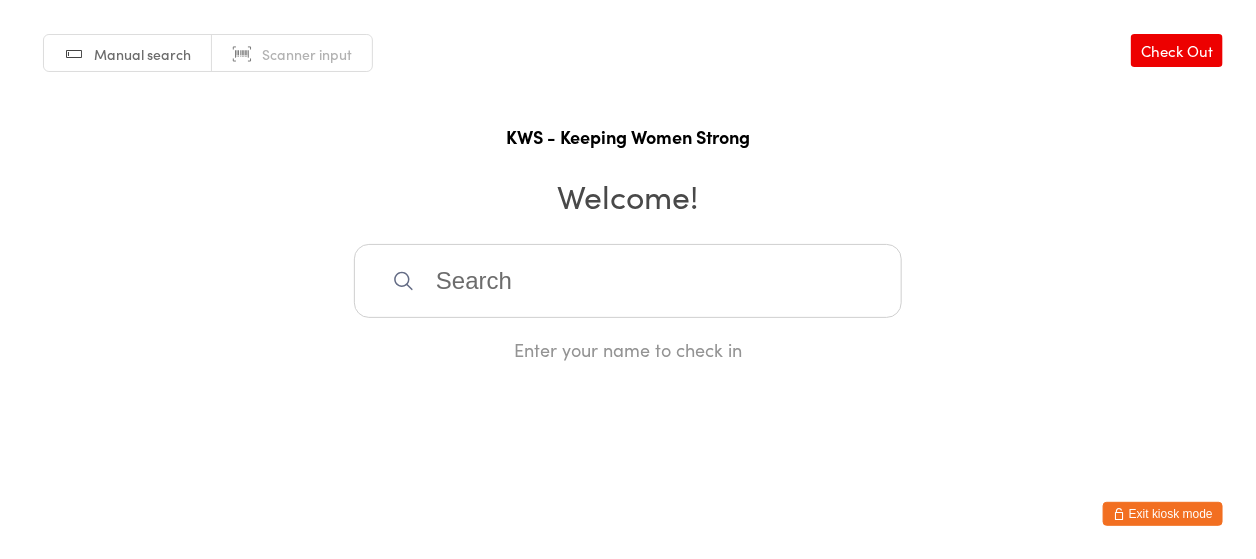 drag, startPoint x: 403, startPoint y: 299, endPoint x: 431, endPoint y: 206, distance: 97.123634 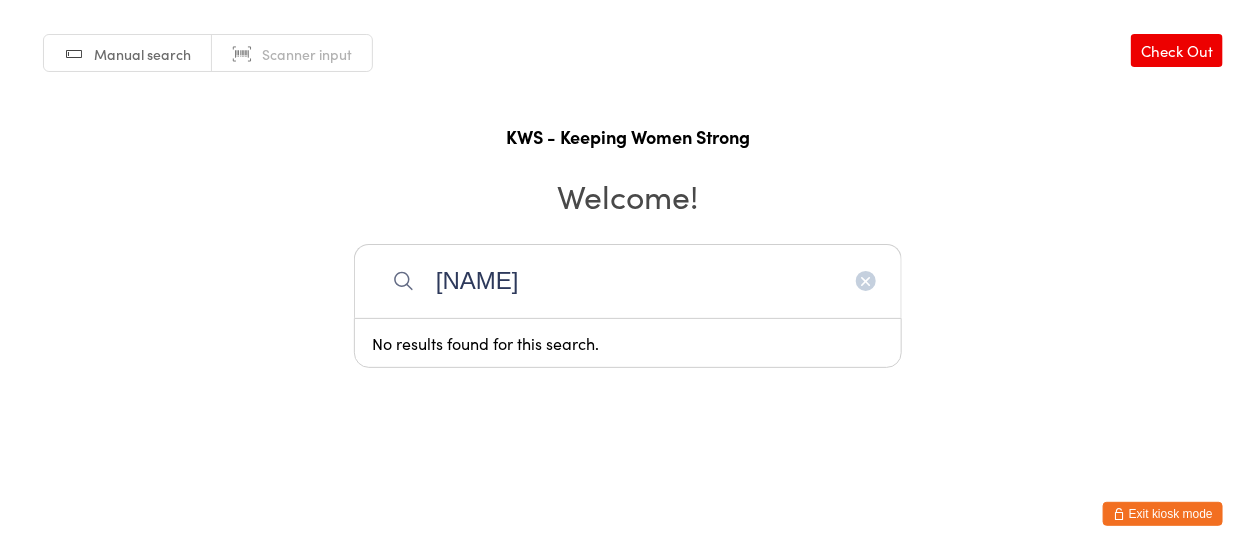 type on "[NAME]" 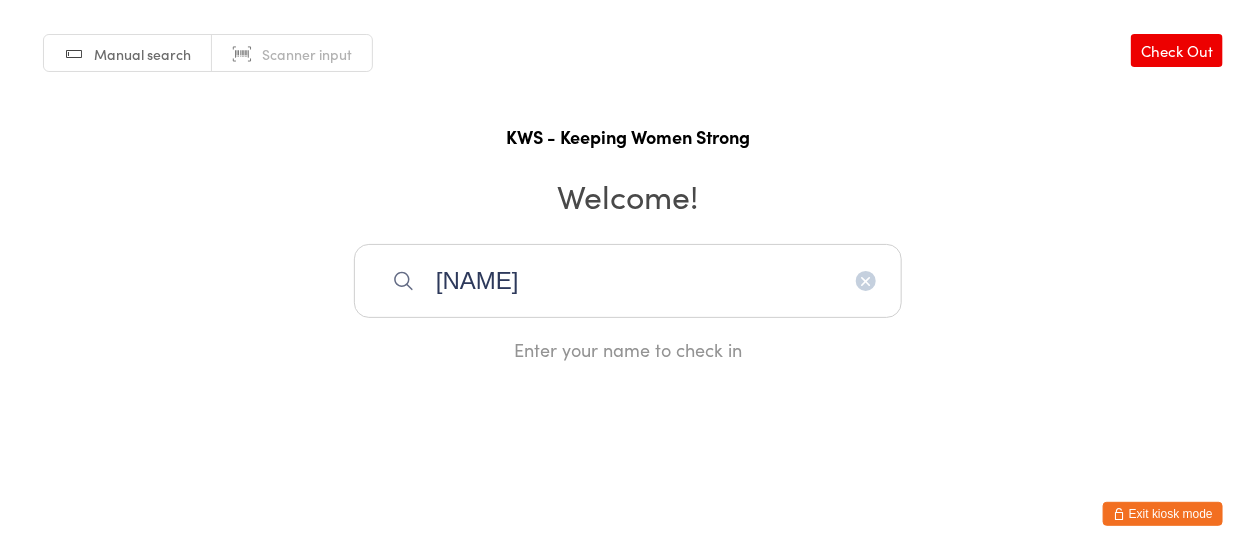 click on "Check Out" at bounding box center (1177, 50) 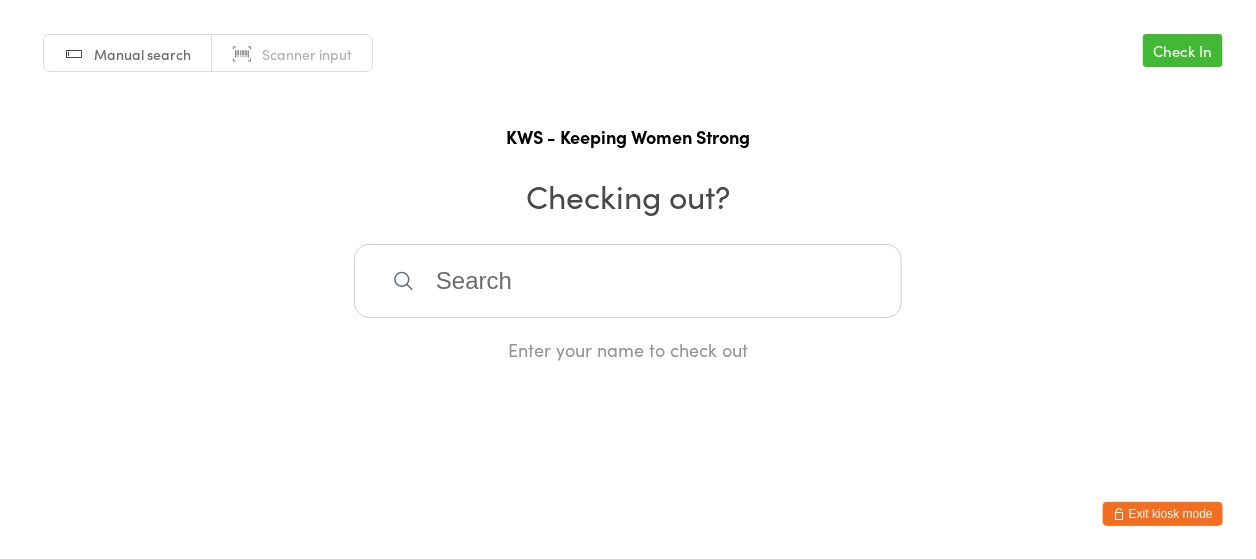 click at bounding box center [628, 281] 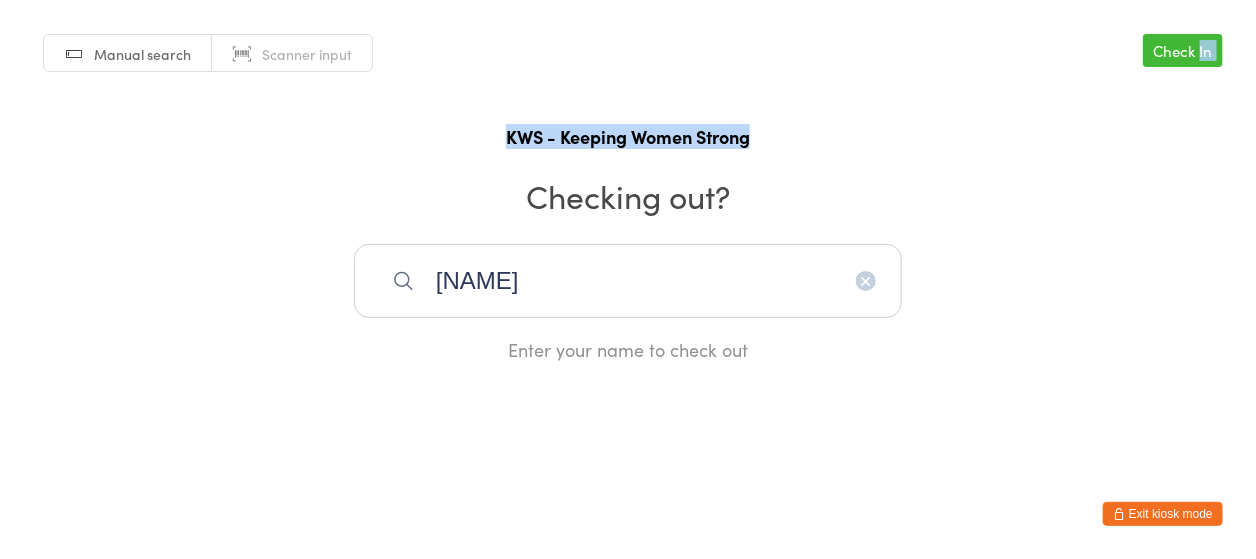 drag, startPoint x: 1198, startPoint y: 22, endPoint x: 1192, endPoint y: 116, distance: 94.19129 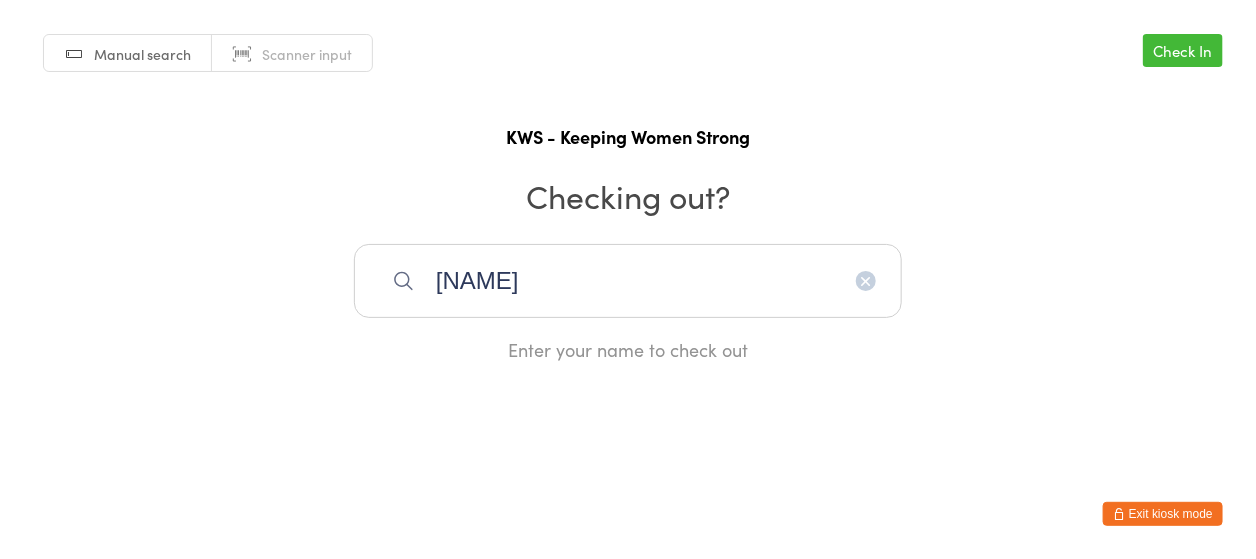 click on "[NAME]" at bounding box center [628, 281] 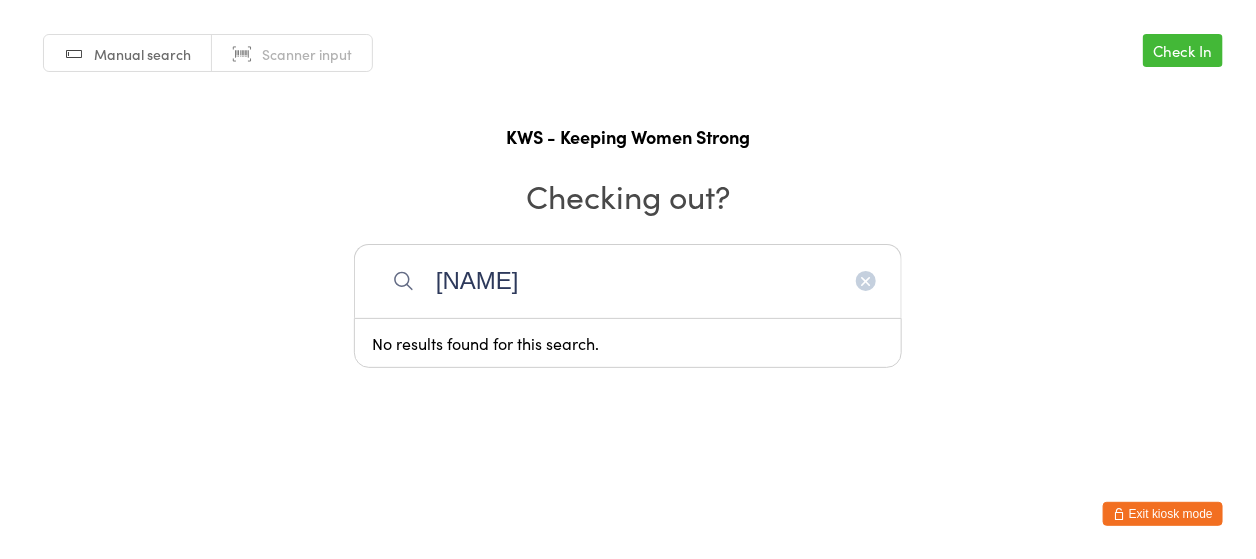 drag, startPoint x: 542, startPoint y: 273, endPoint x: 412, endPoint y: 247, distance: 132.57451 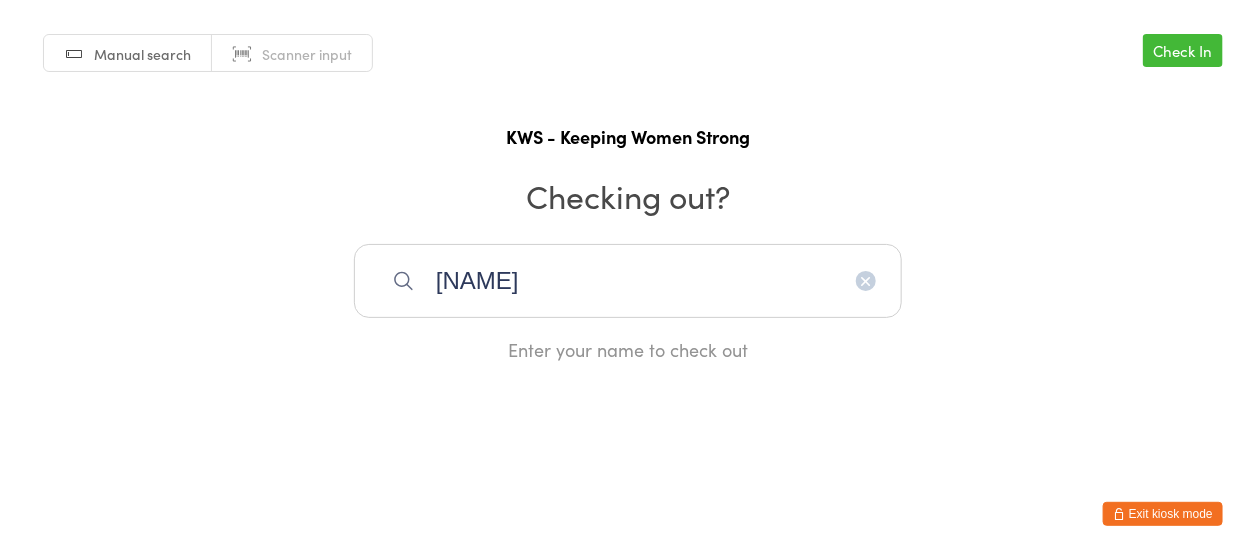 click on "[NAME]" at bounding box center [628, 281] 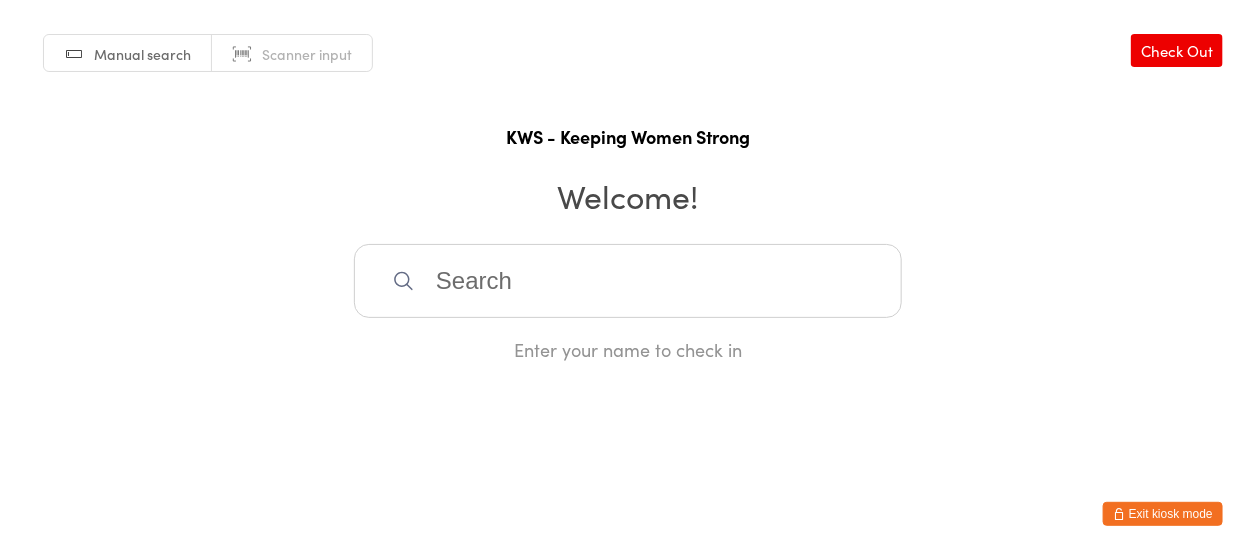 click at bounding box center [628, 281] 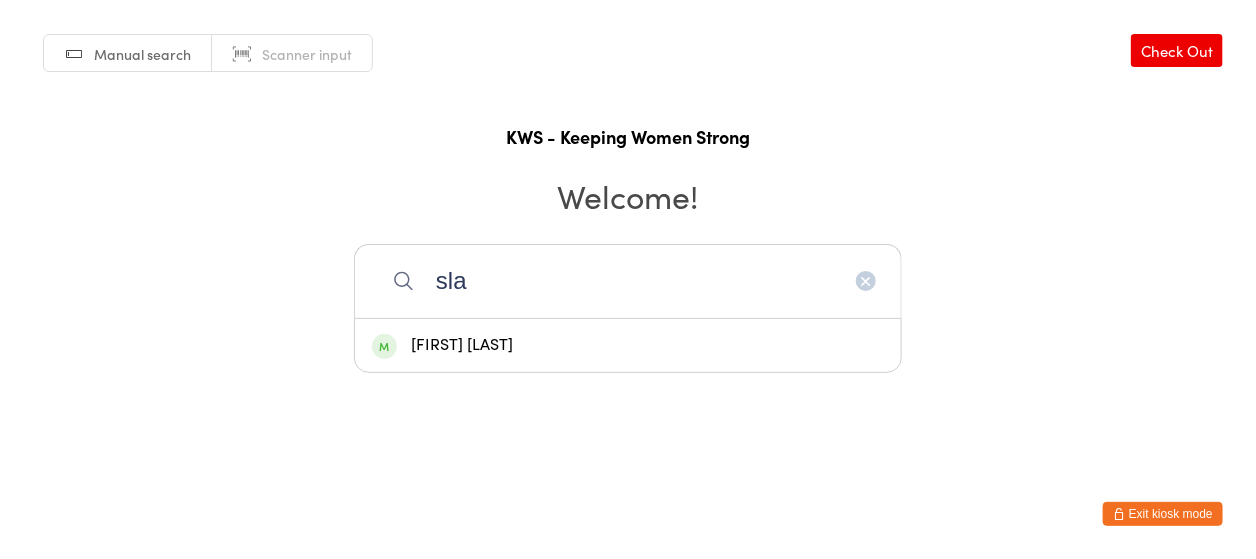 type on "sla" 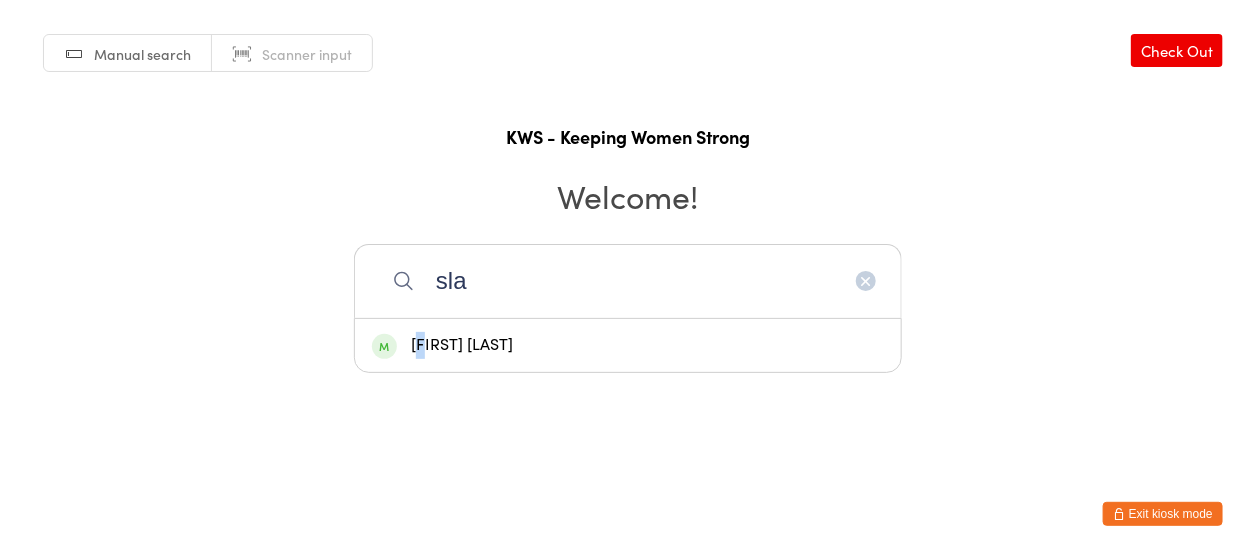click on "[FIRST] [LAST]" at bounding box center [628, 345] 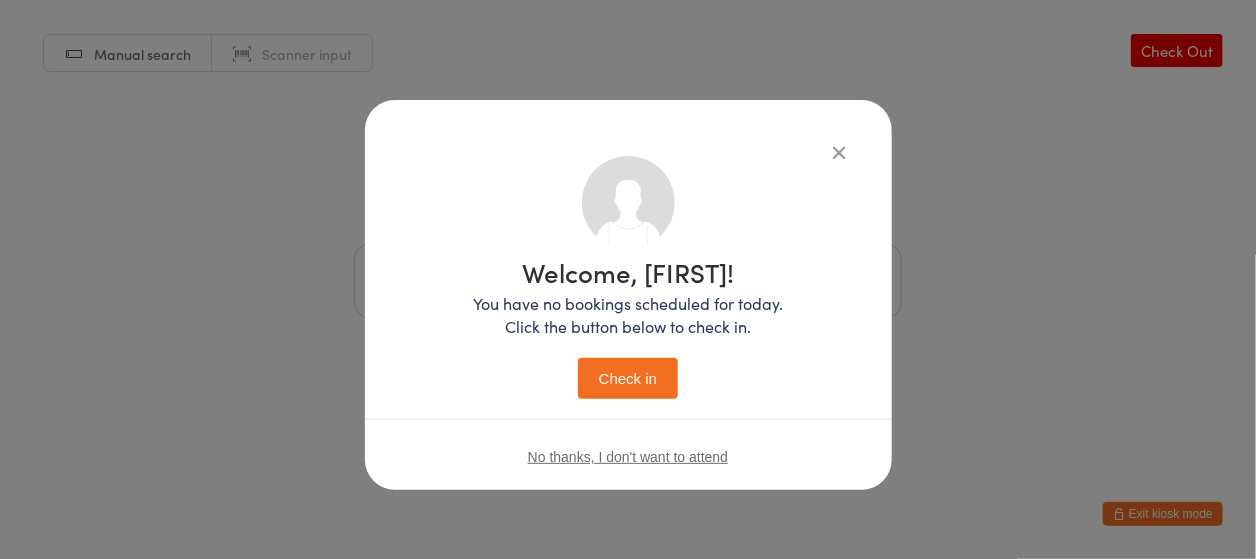 drag, startPoint x: 626, startPoint y: 375, endPoint x: 640, endPoint y: 379, distance: 14.56022 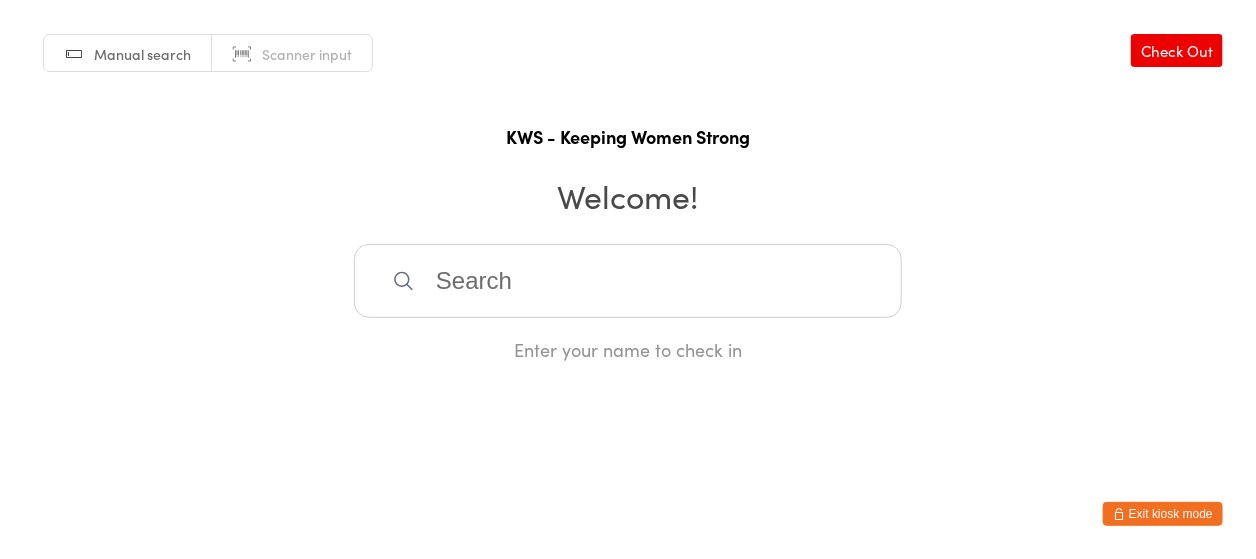 click at bounding box center [628, 281] 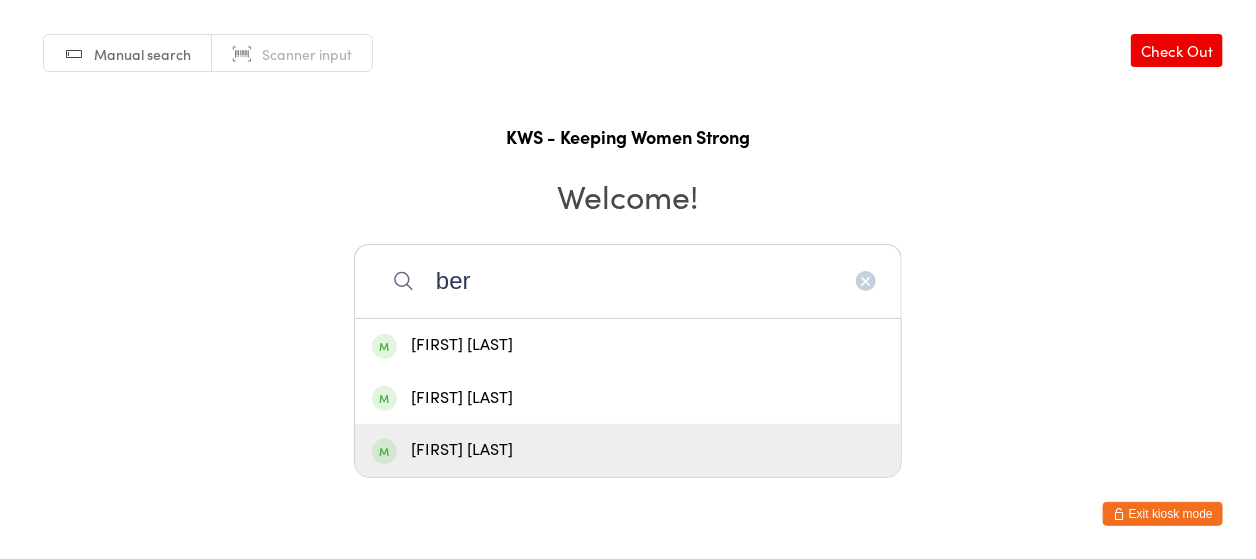 type on "ber" 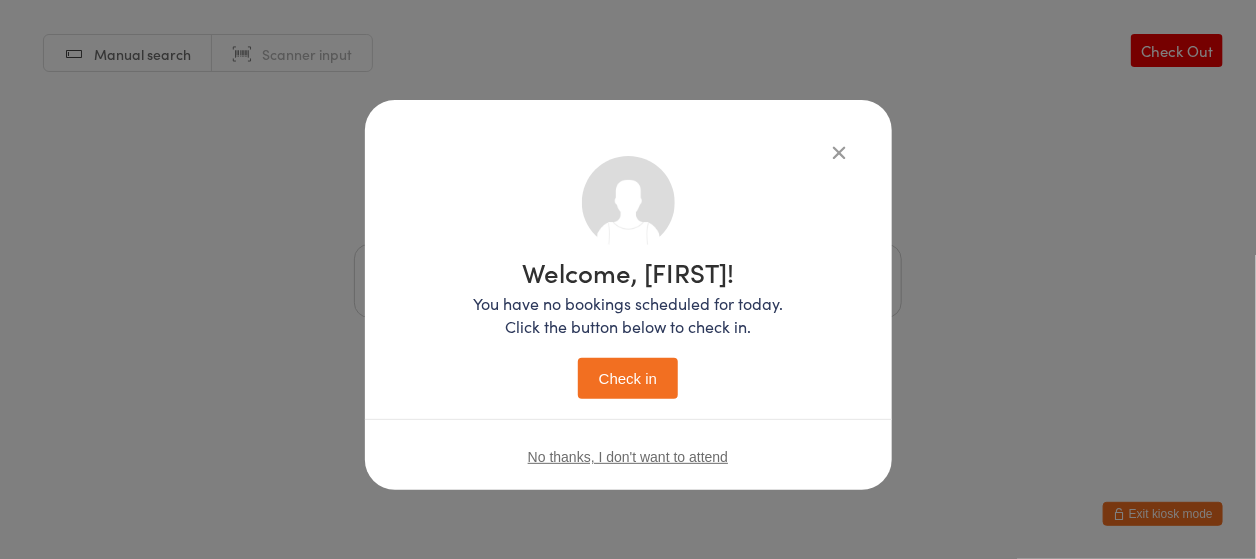 click on "Check in" at bounding box center [628, 378] 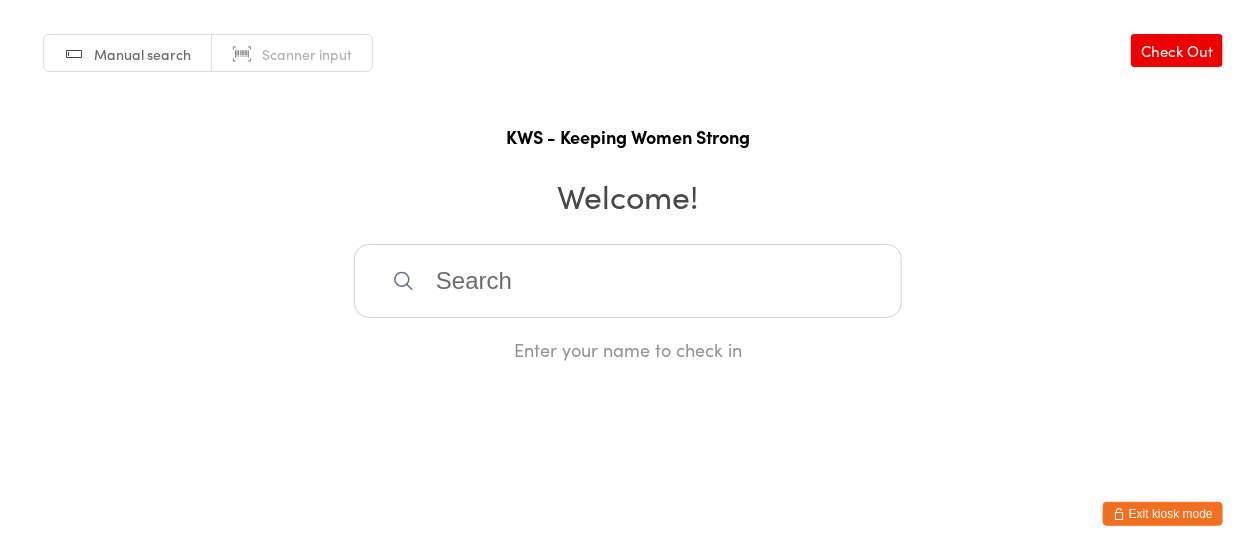 click at bounding box center (628, 281) 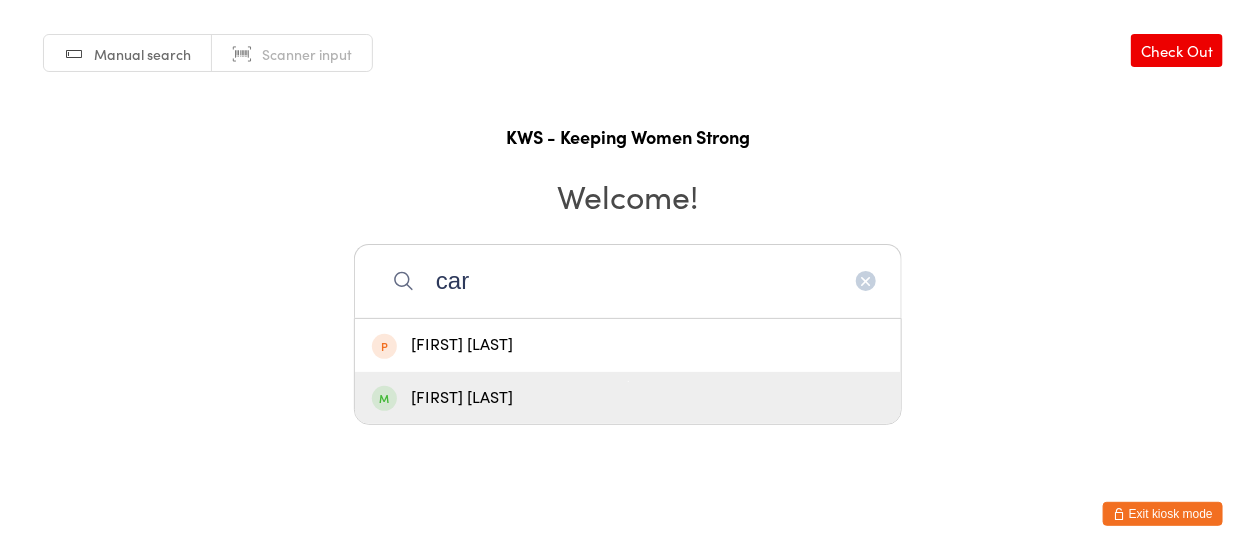 type on "car" 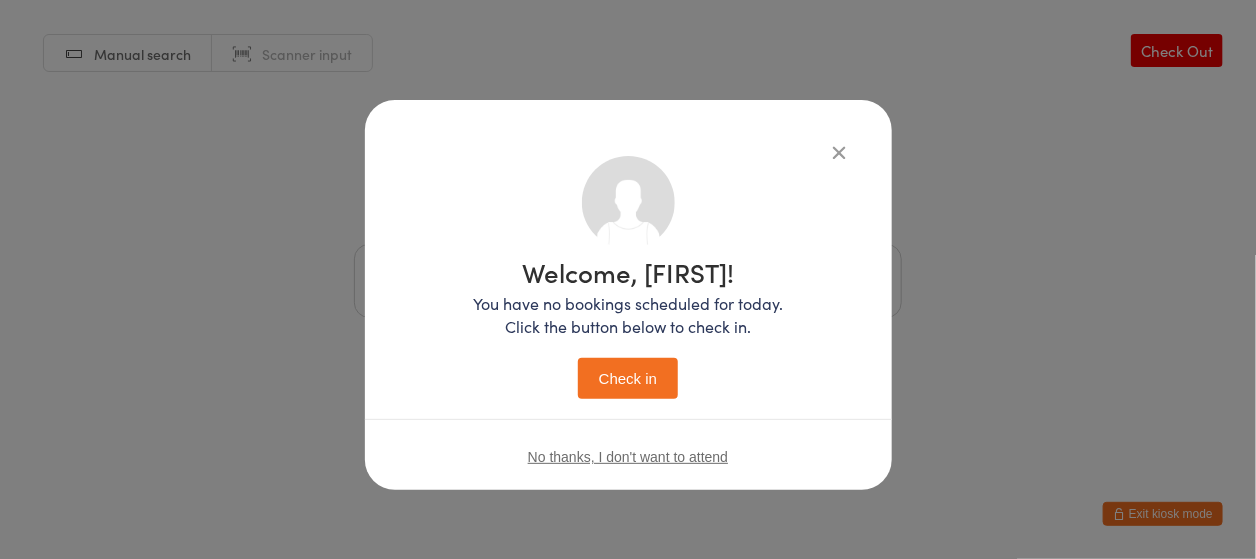 click on "Check in" at bounding box center (628, 378) 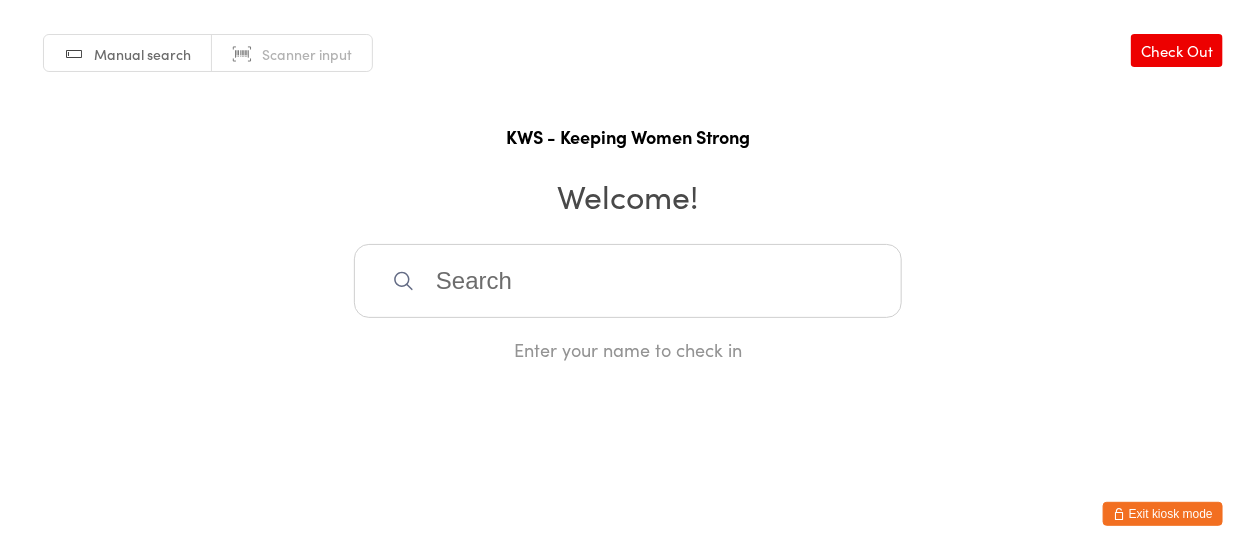 click at bounding box center (628, 281) 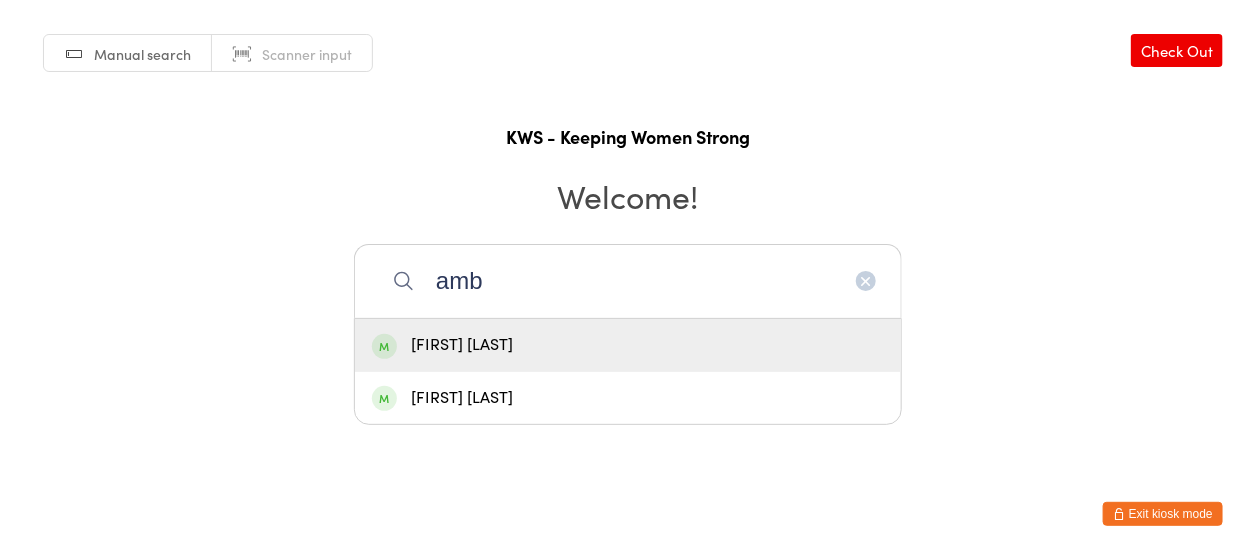 type on "amb" 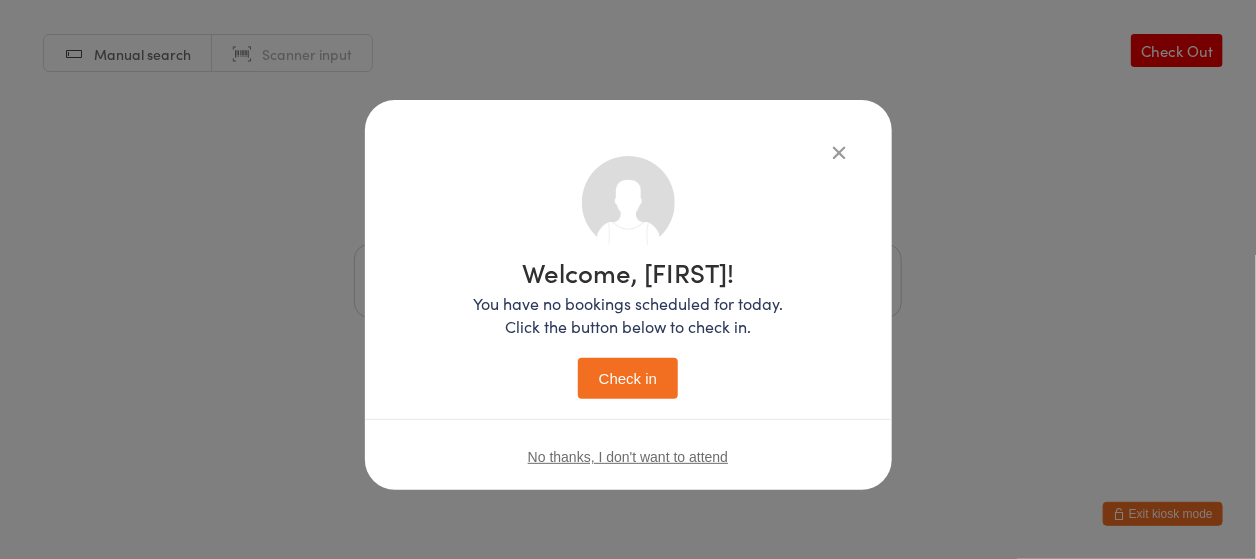click on "Check in" at bounding box center [628, 378] 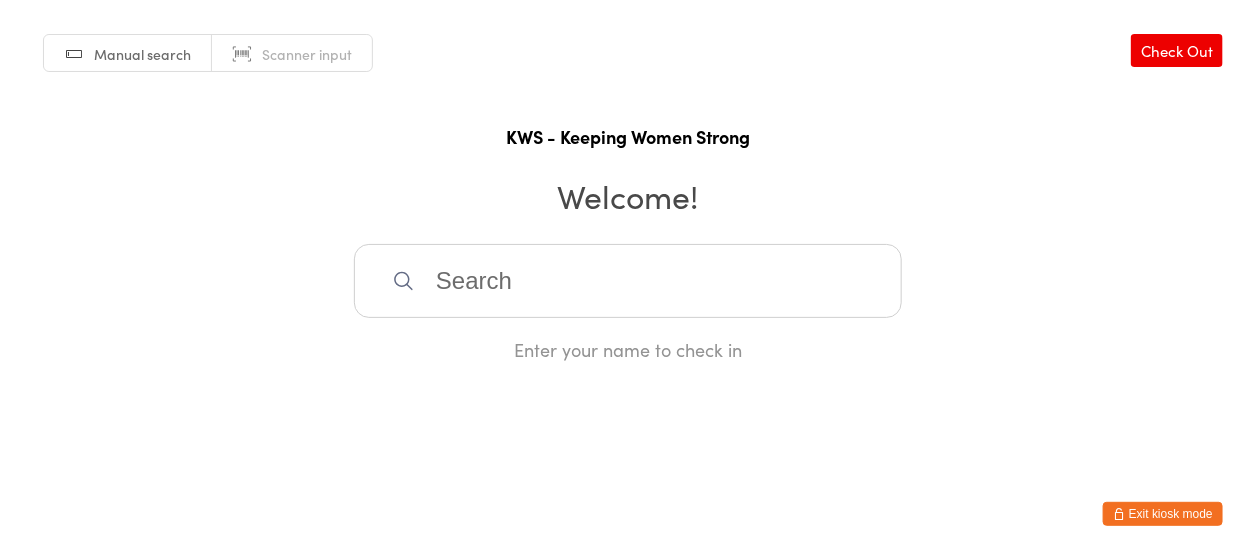 click on "Enter your name to check in" at bounding box center [628, 303] 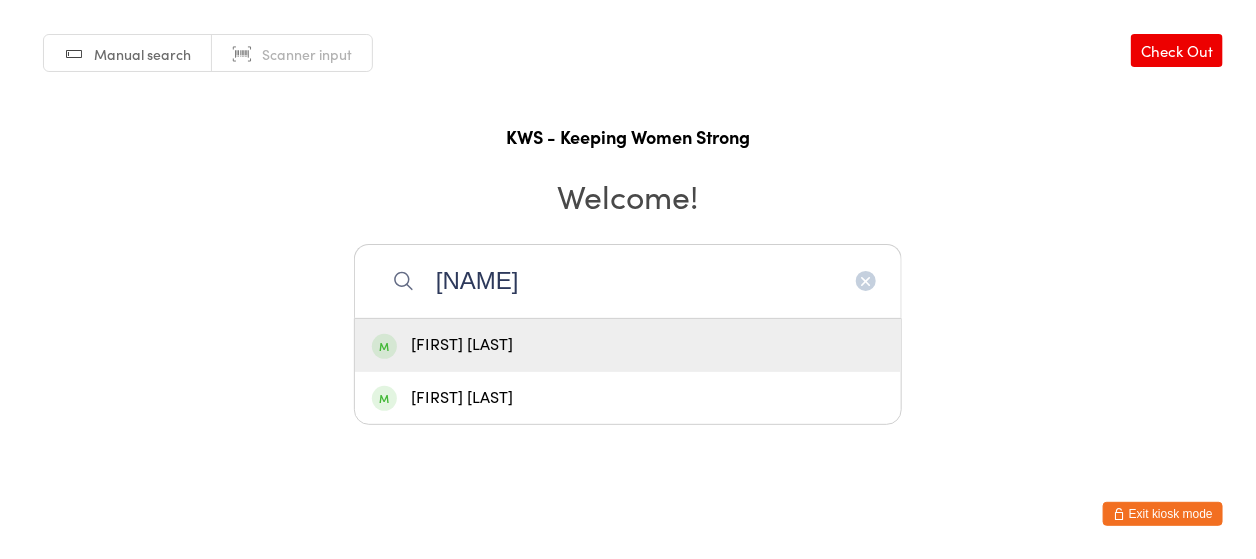 type on "[NAME]" 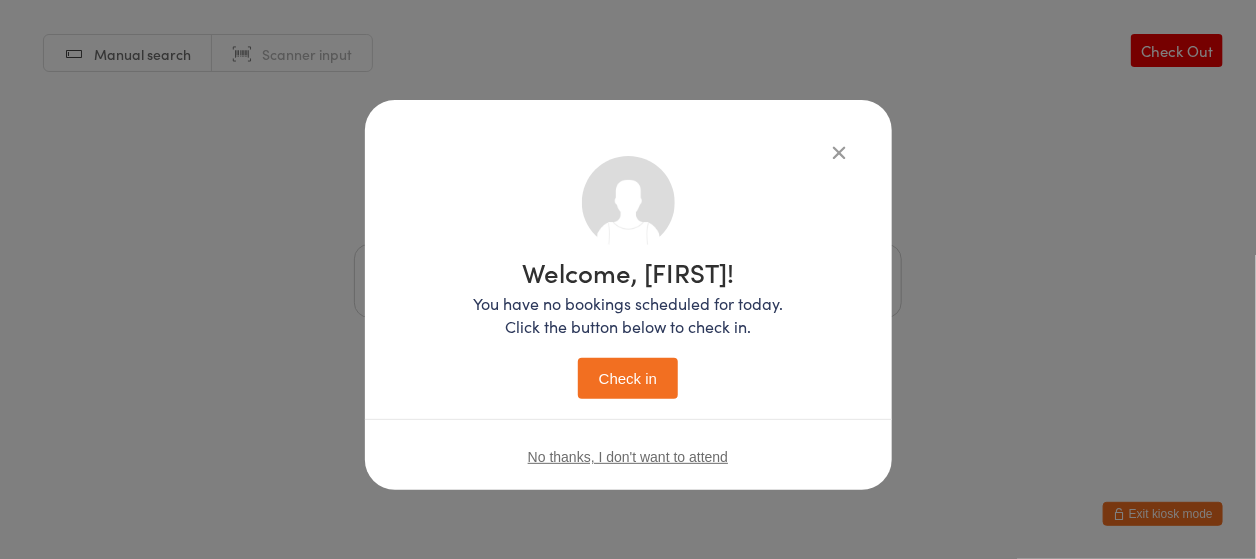 type 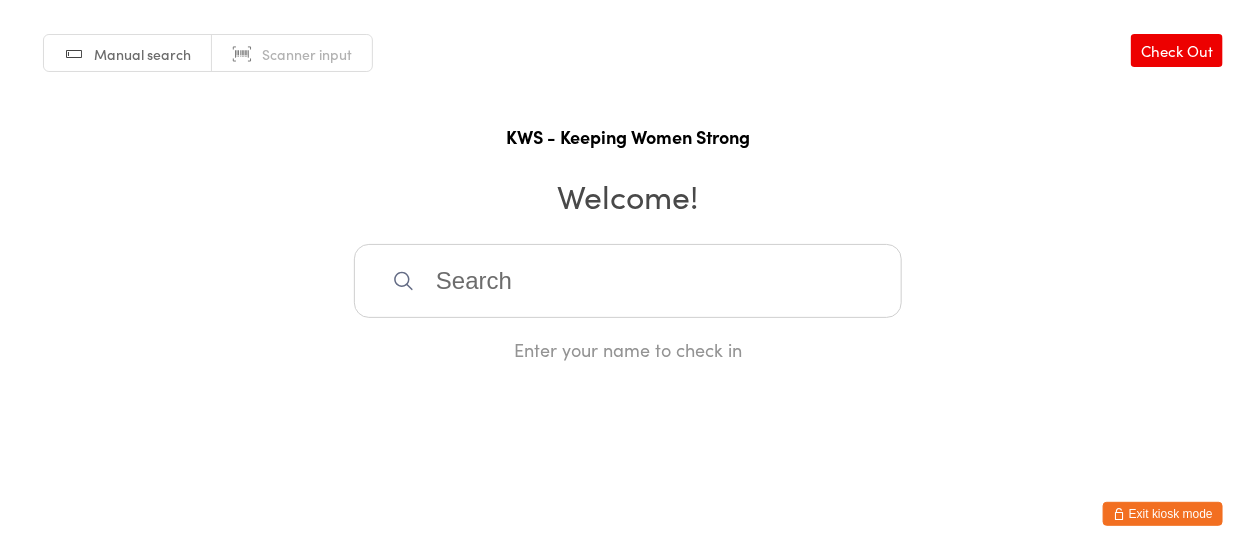 click at bounding box center [628, 281] 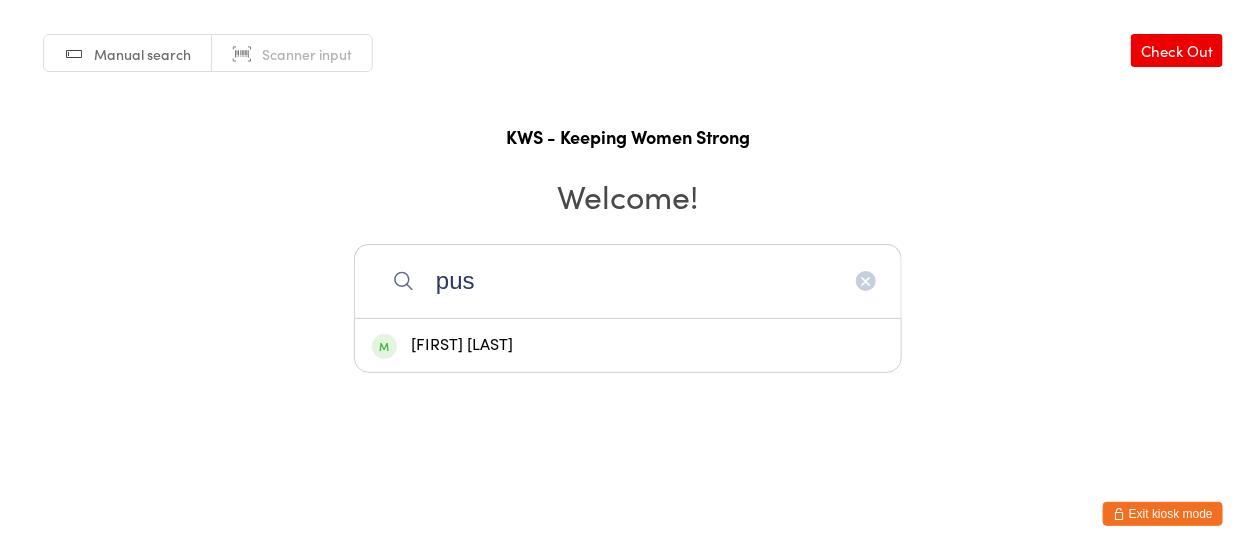 type on "pus" 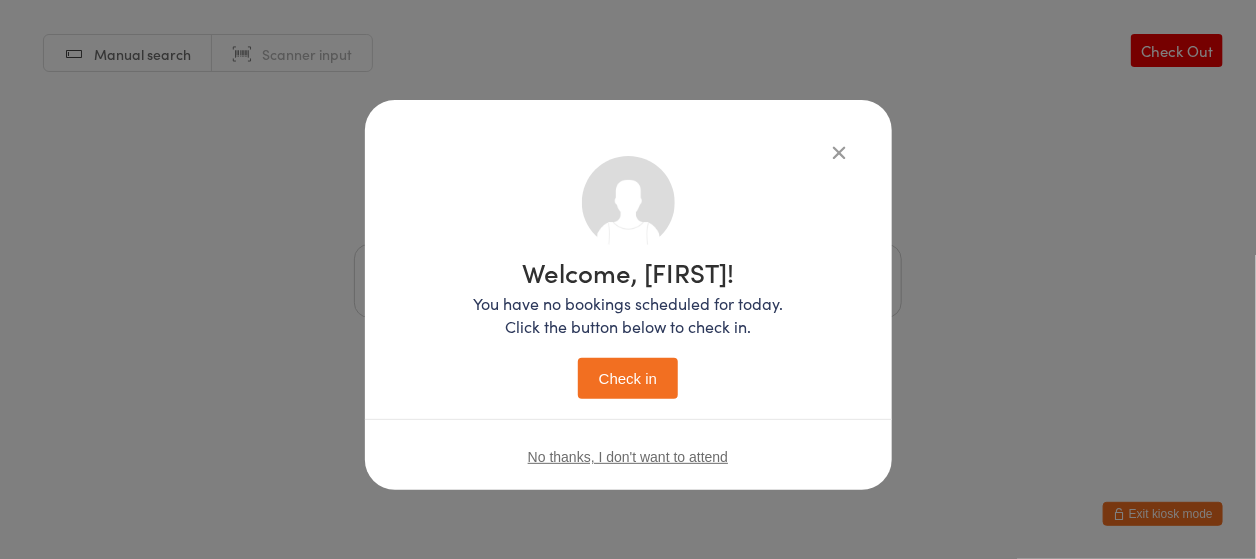 click on "Check in" at bounding box center (628, 378) 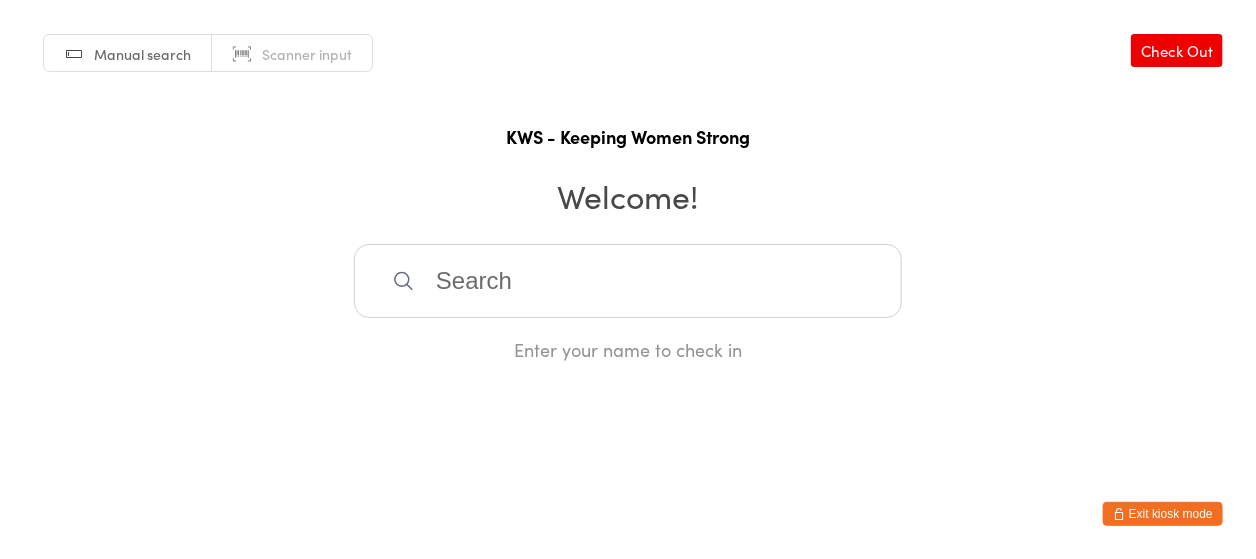 click at bounding box center [628, 281] 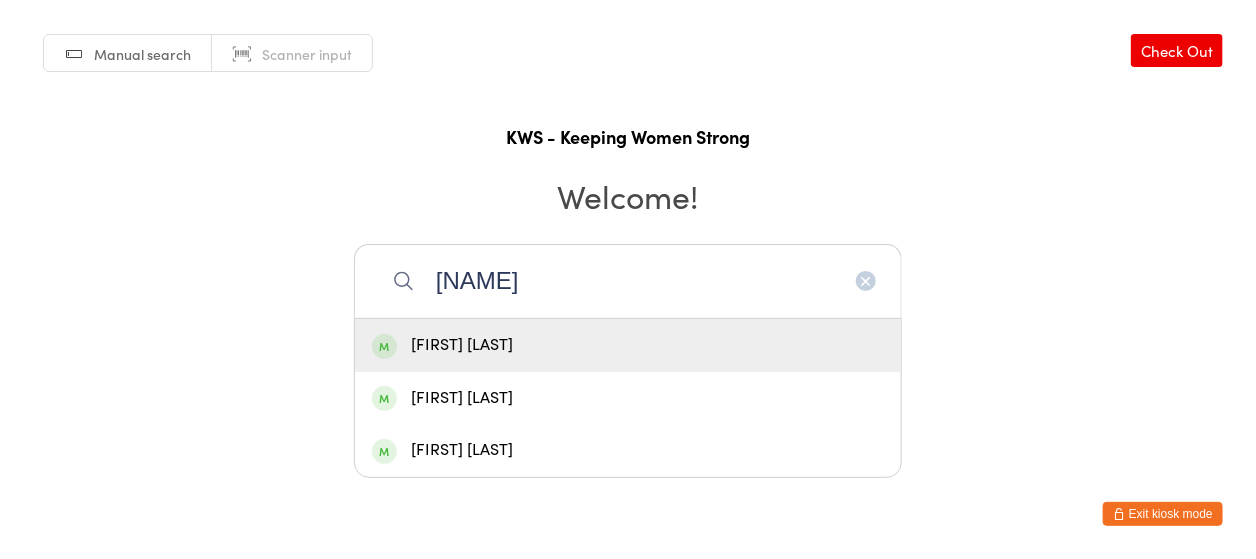 type on "[NAME]" 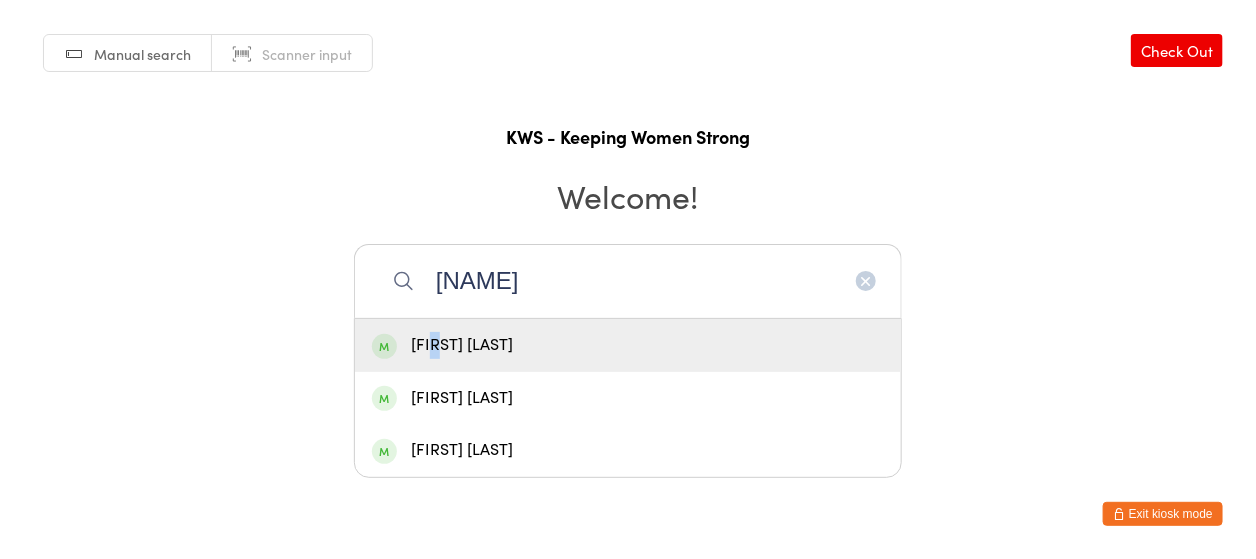 click on "[FIRST] [LAST]" at bounding box center [628, 345] 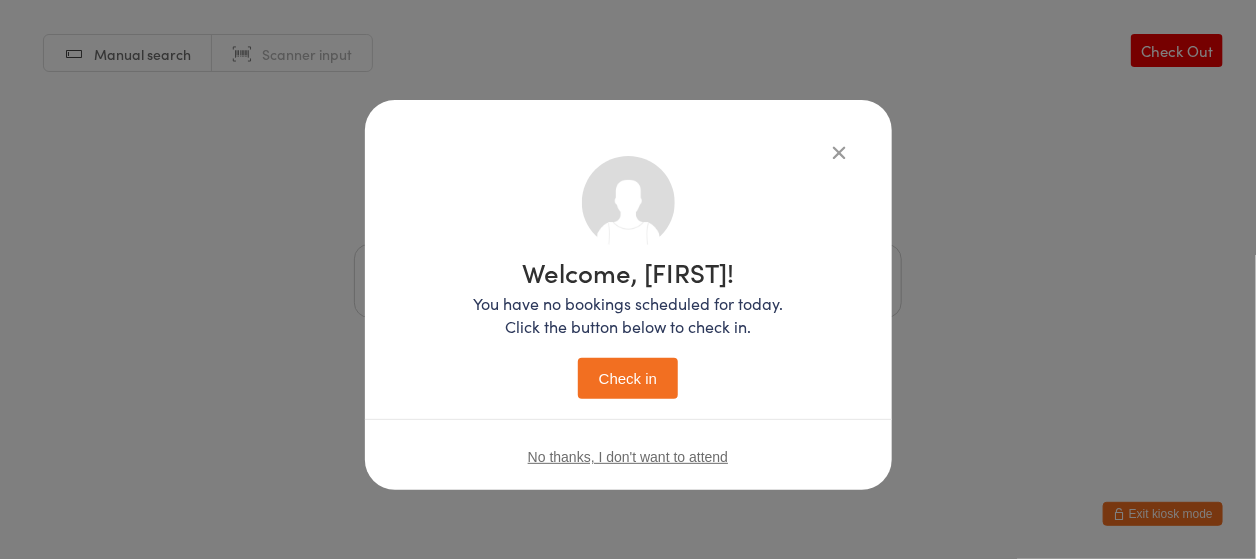 click on "Check in" at bounding box center (628, 378) 